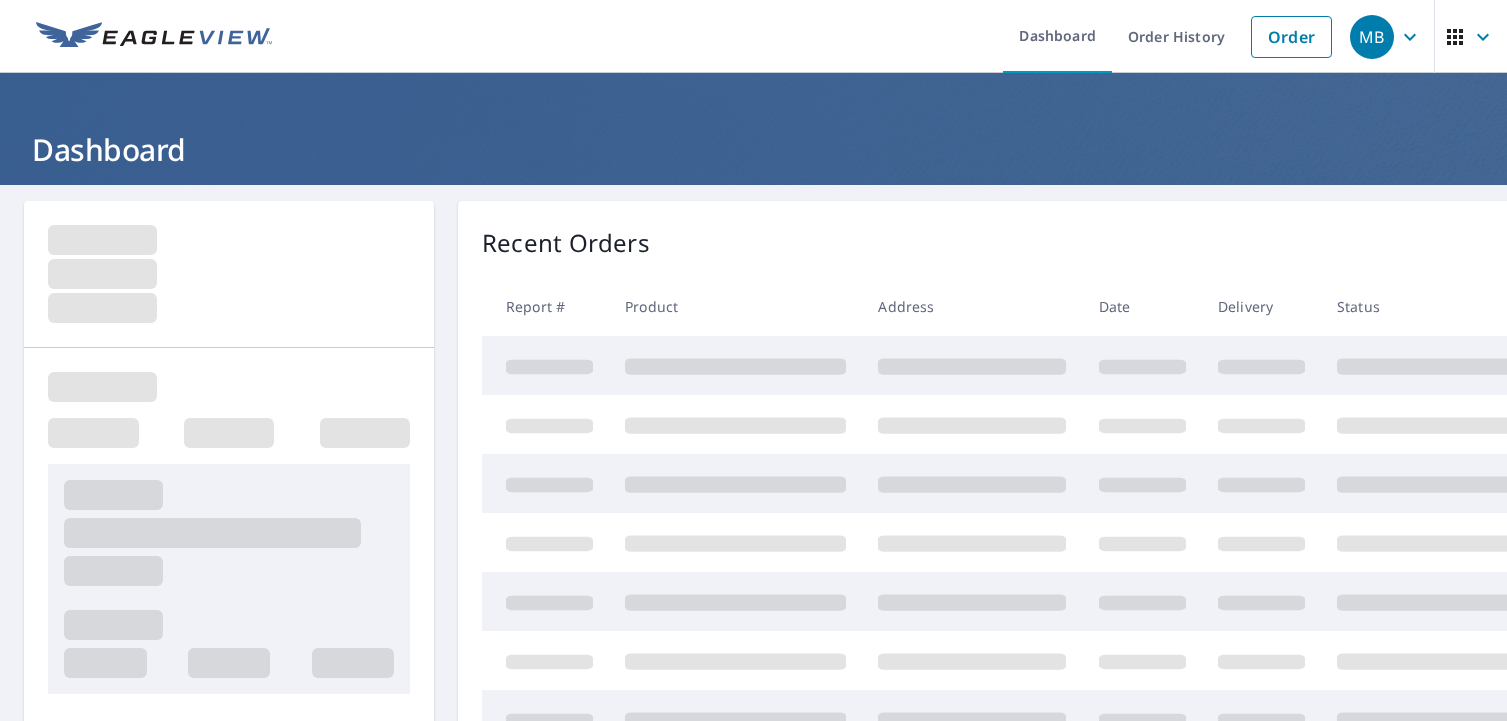 scroll, scrollTop: 0, scrollLeft: 0, axis: both 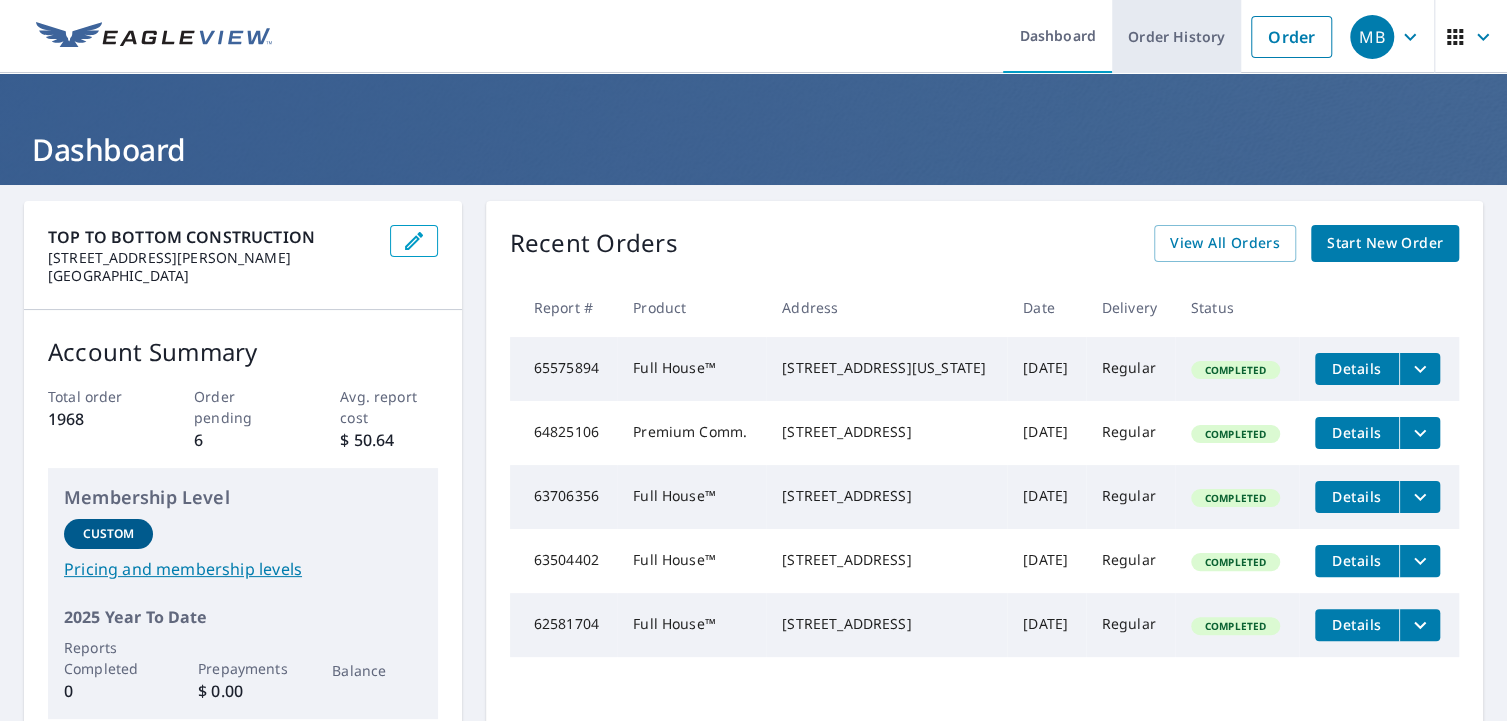 click on "Order History" at bounding box center [1176, 36] 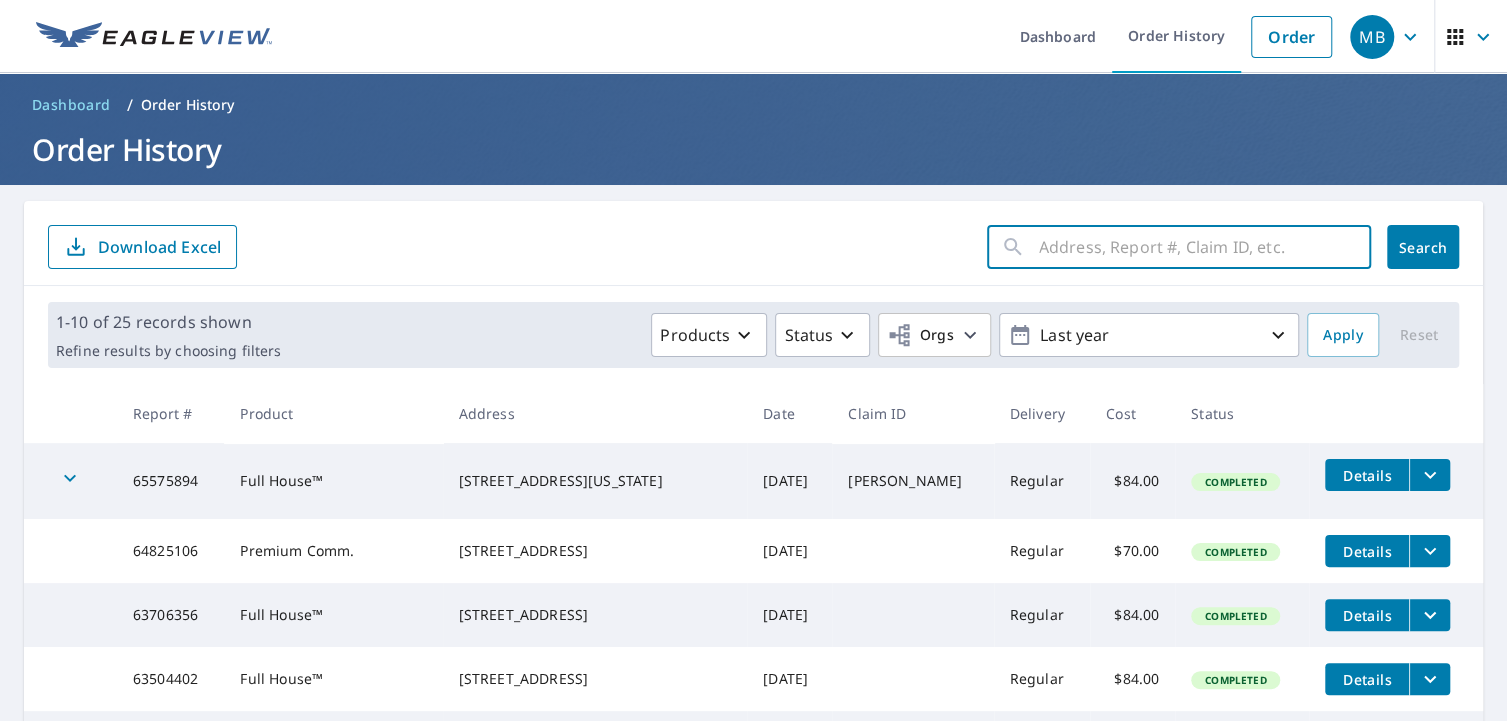 click at bounding box center (1205, 247) 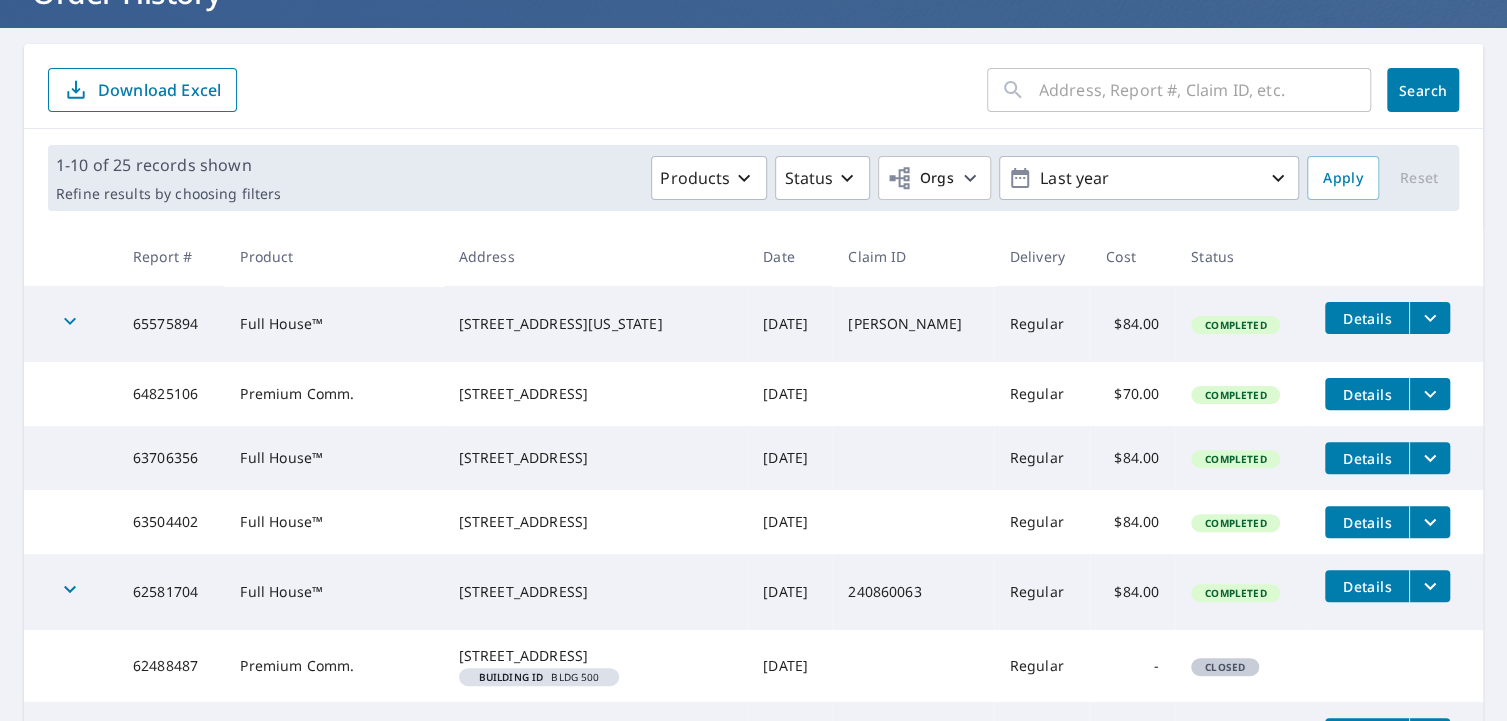 scroll, scrollTop: 0, scrollLeft: 0, axis: both 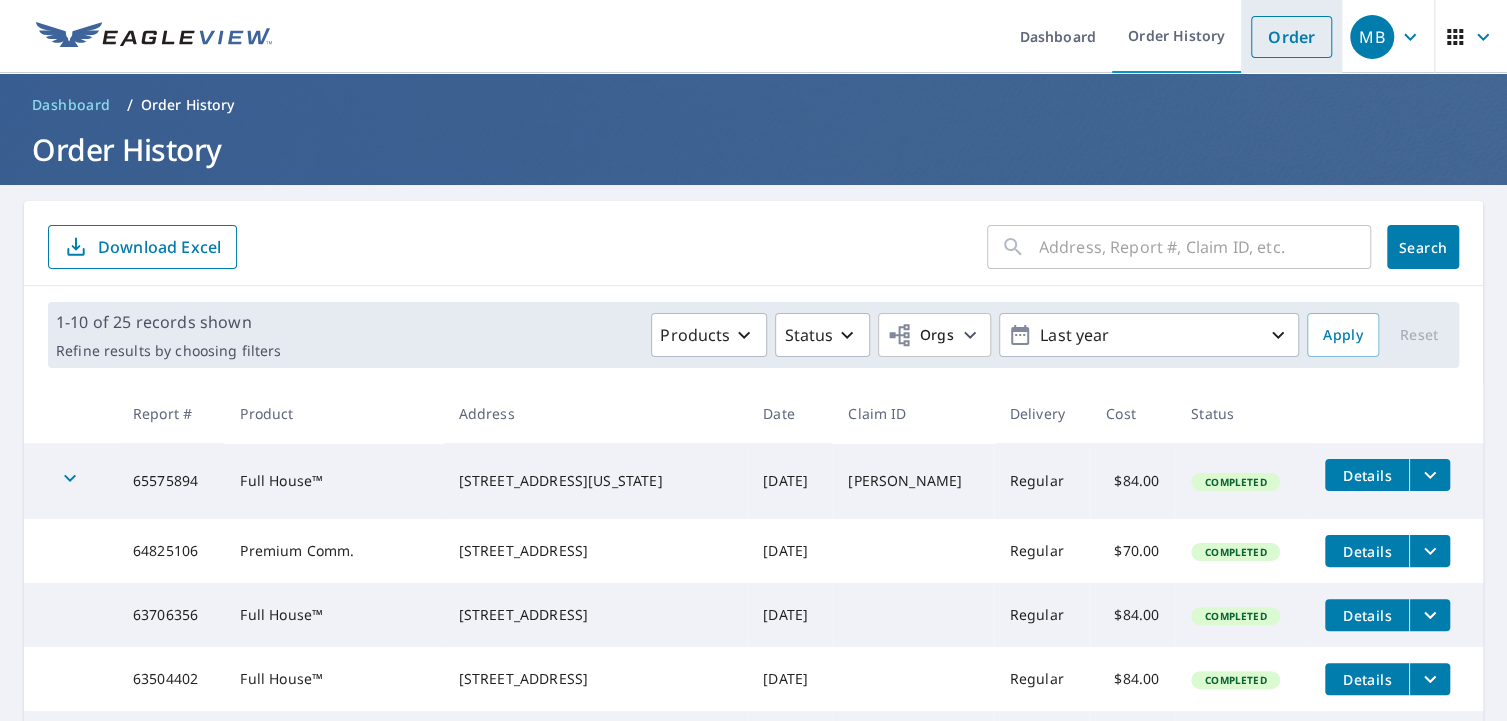 click on "Order" at bounding box center [1291, 37] 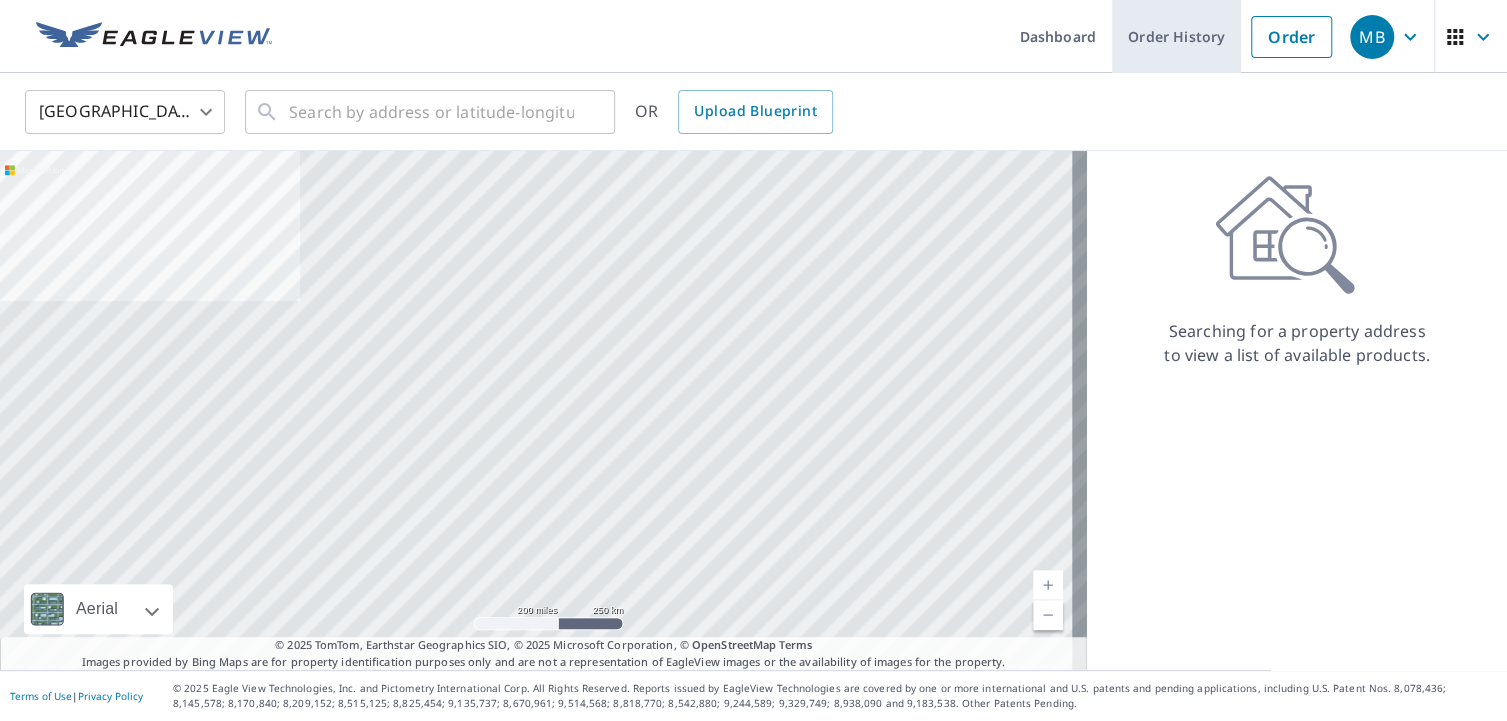 click on "Order History" at bounding box center (1176, 36) 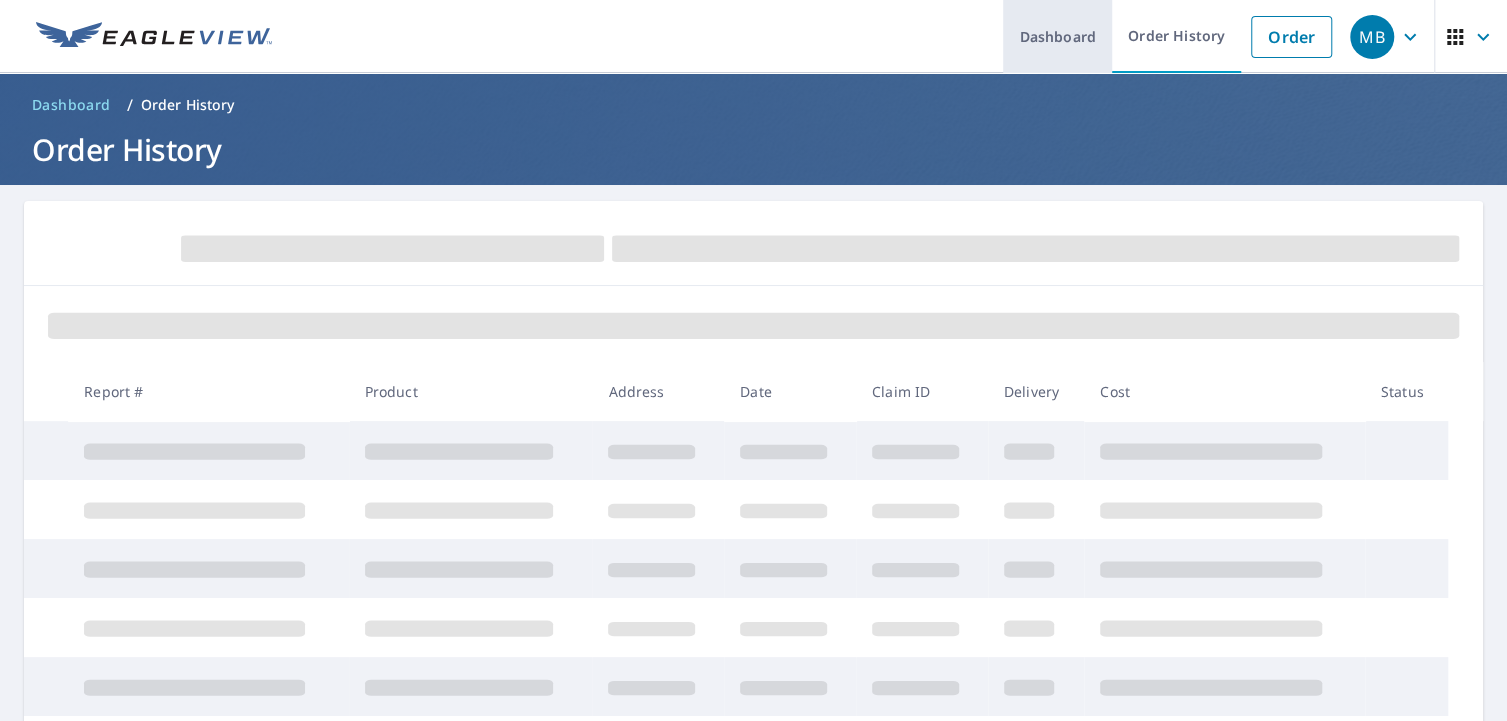 click on "Dashboard" at bounding box center [1057, 36] 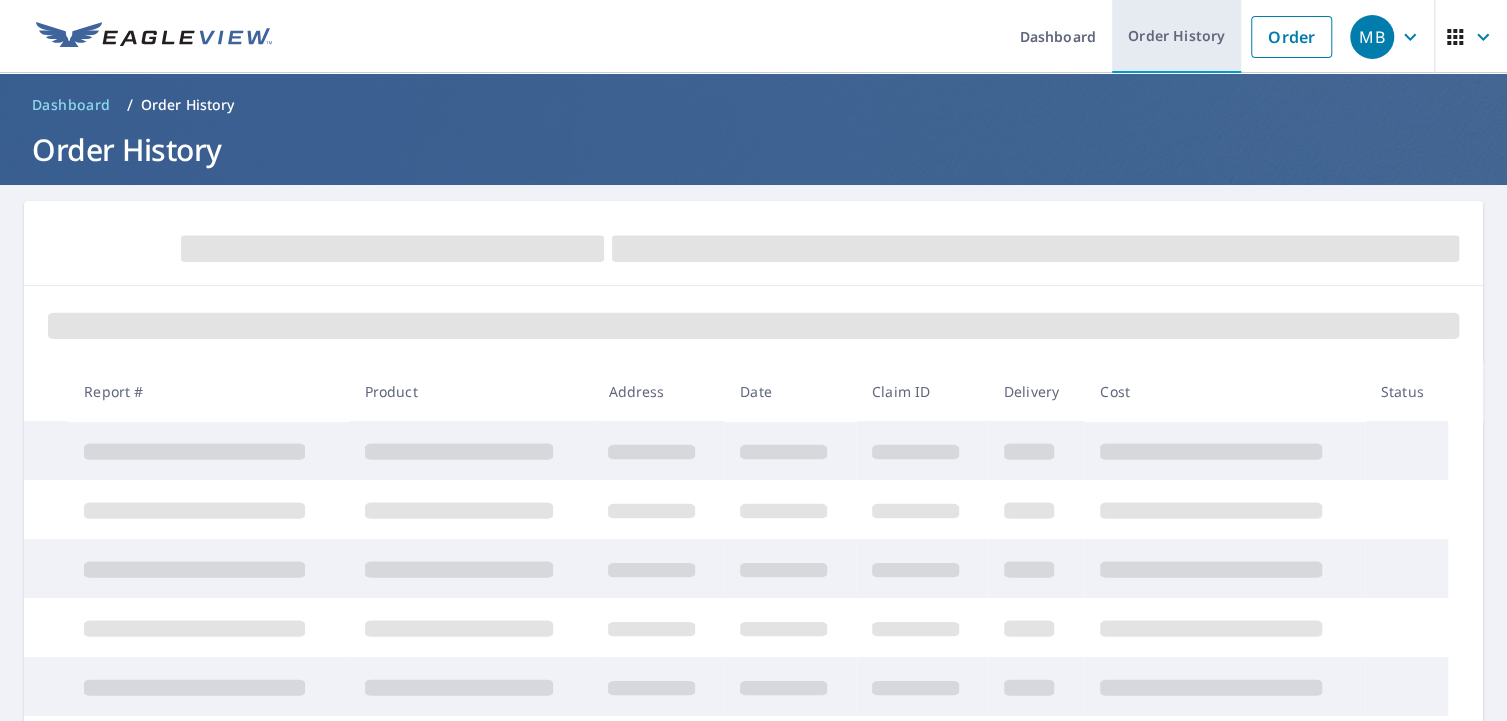 click on "Order History" at bounding box center (1176, 36) 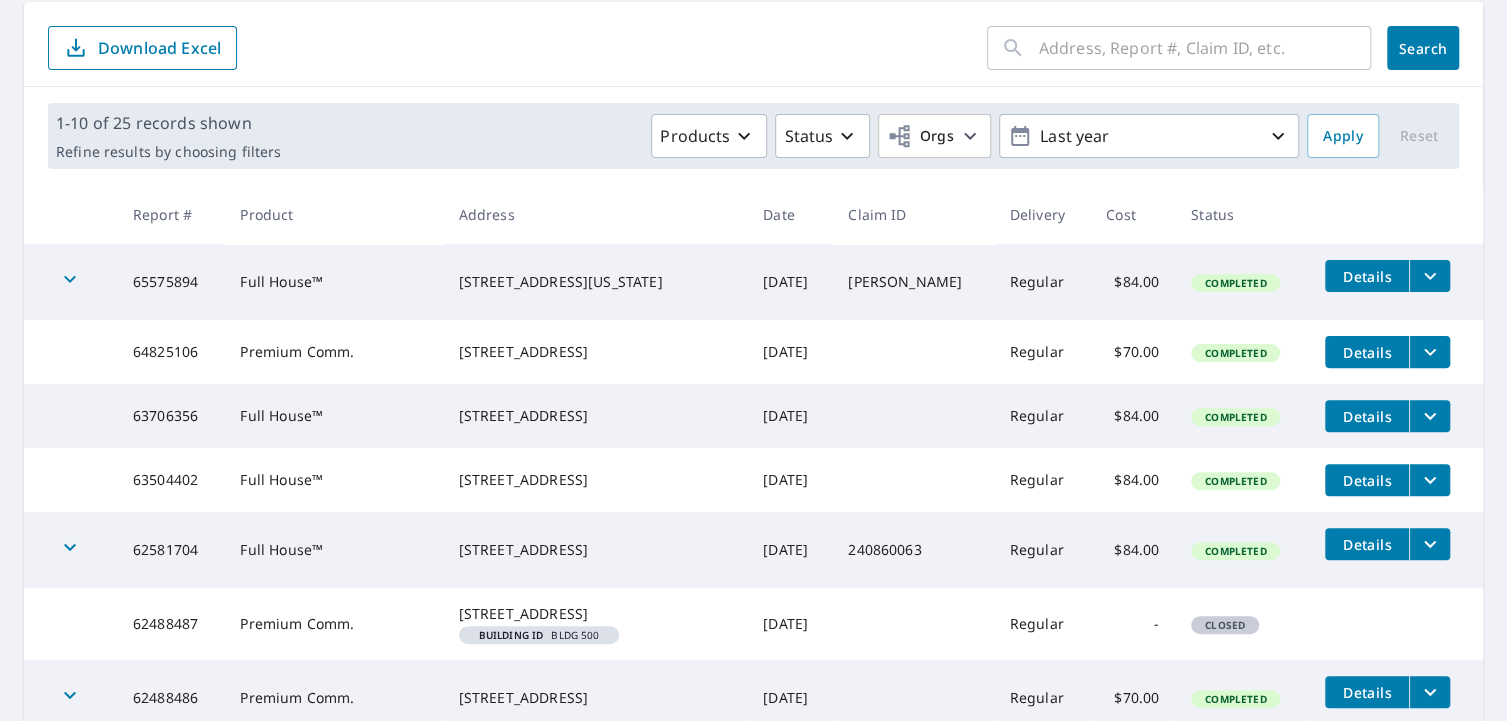 scroll, scrollTop: 0, scrollLeft: 0, axis: both 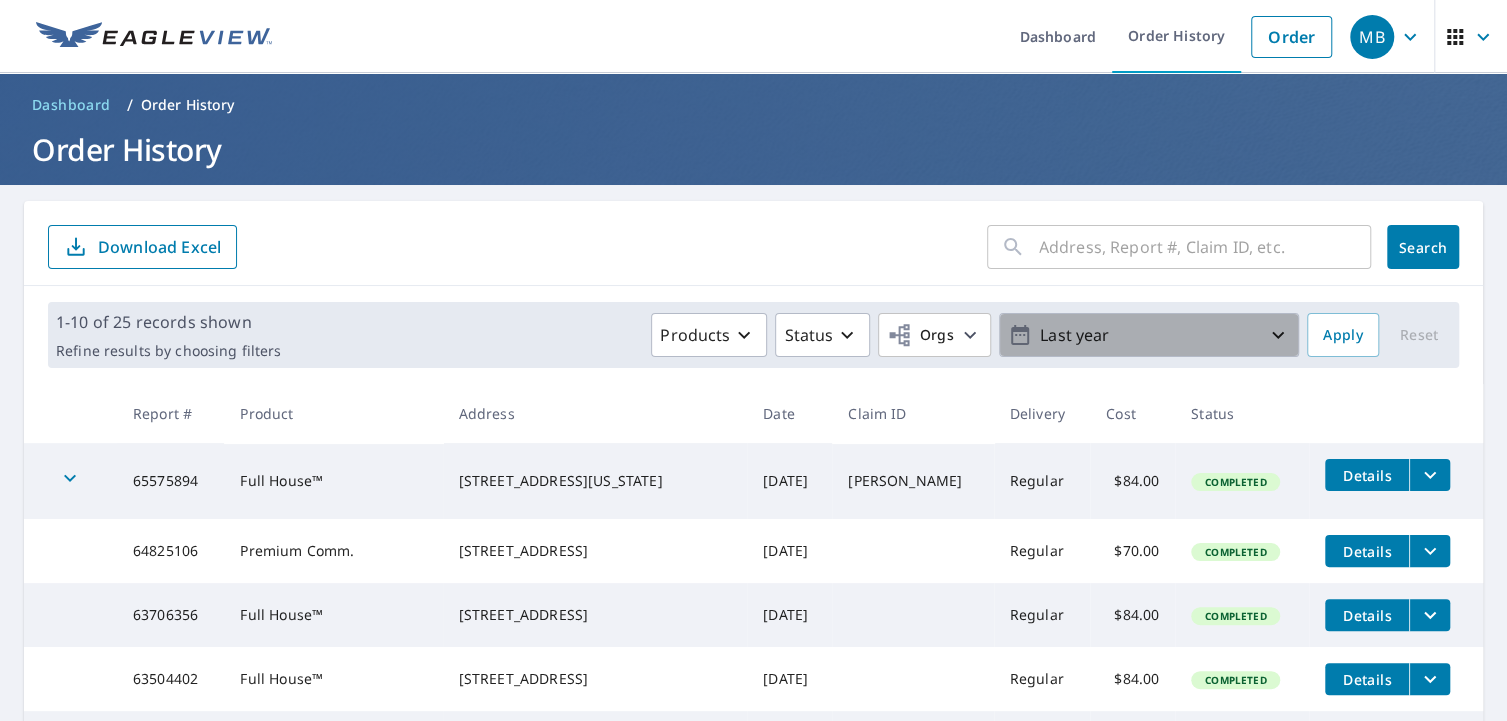 click on "Last year" at bounding box center [1149, 335] 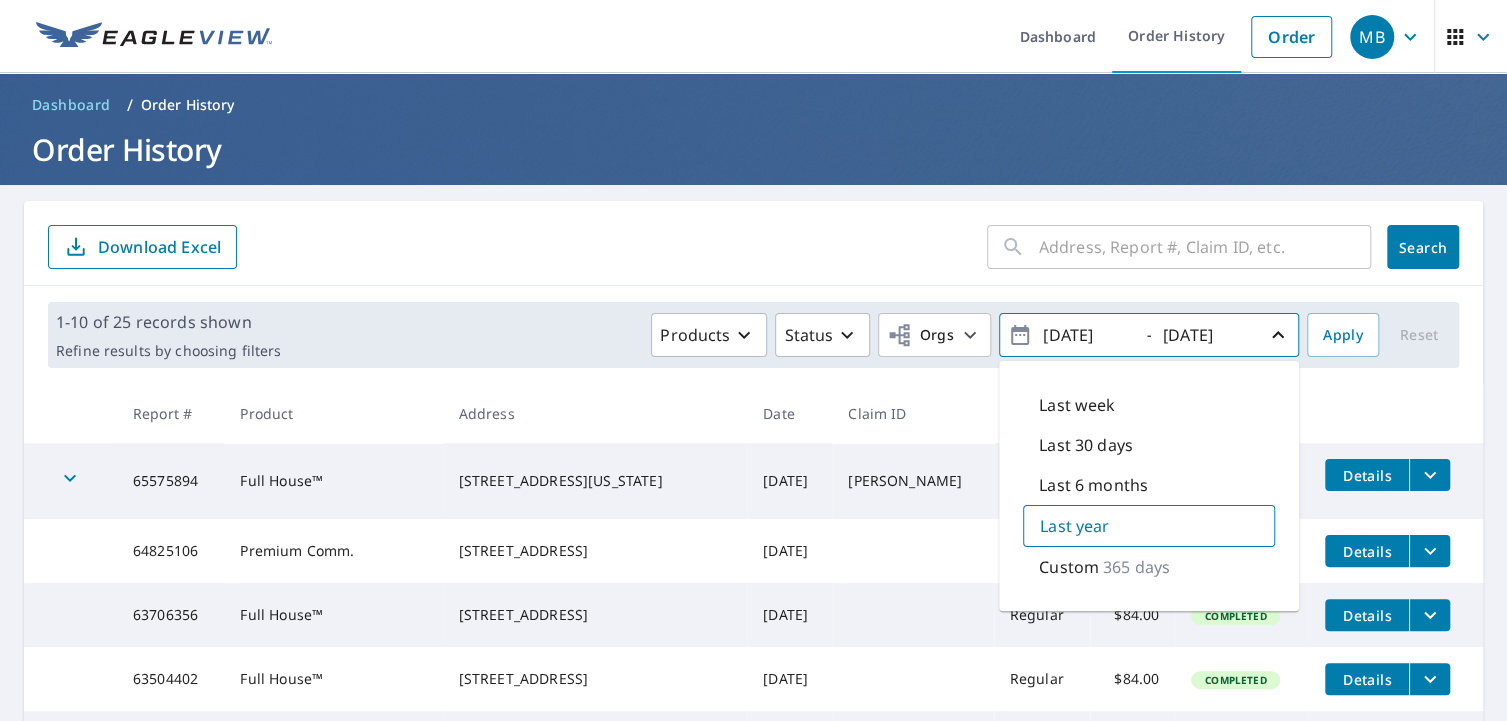 click on "​ Search Download Excel" at bounding box center (753, 247) 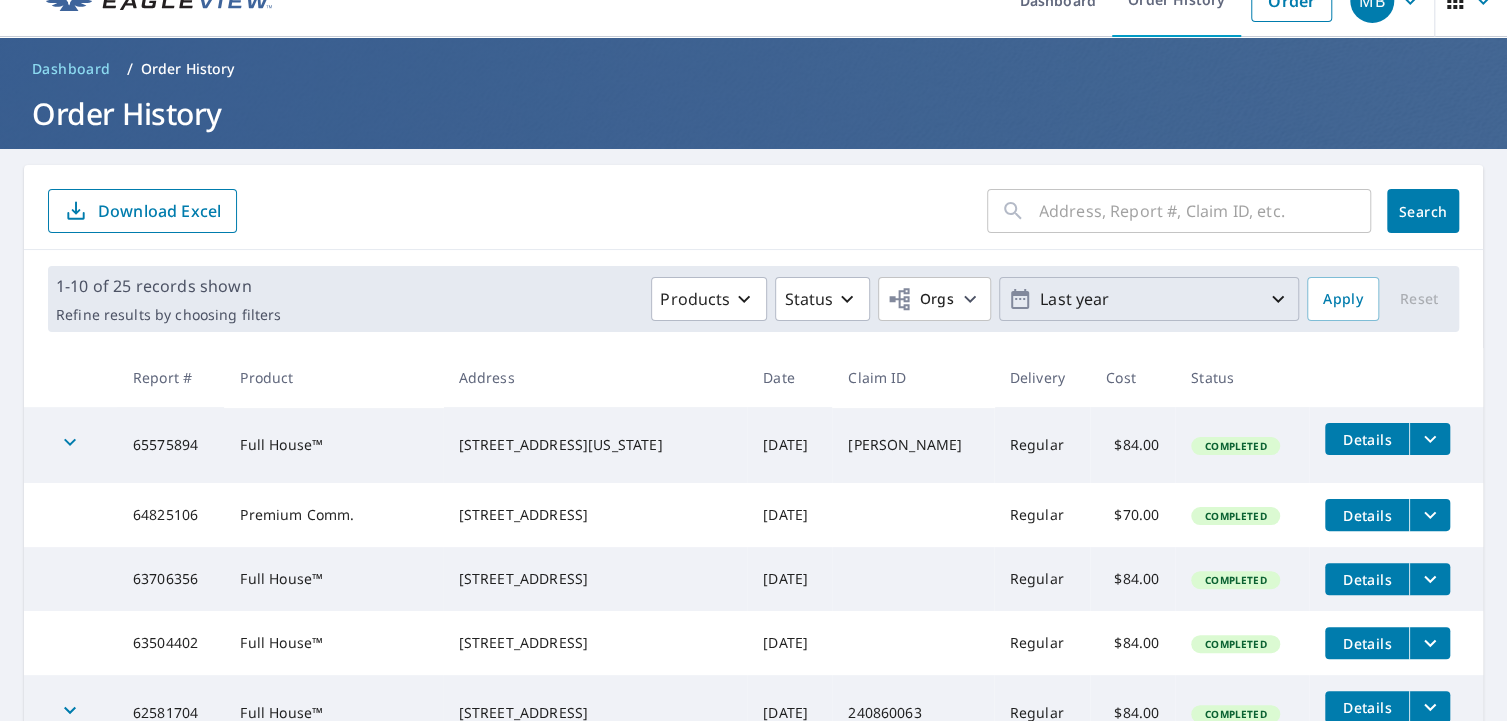 scroll, scrollTop: 0, scrollLeft: 0, axis: both 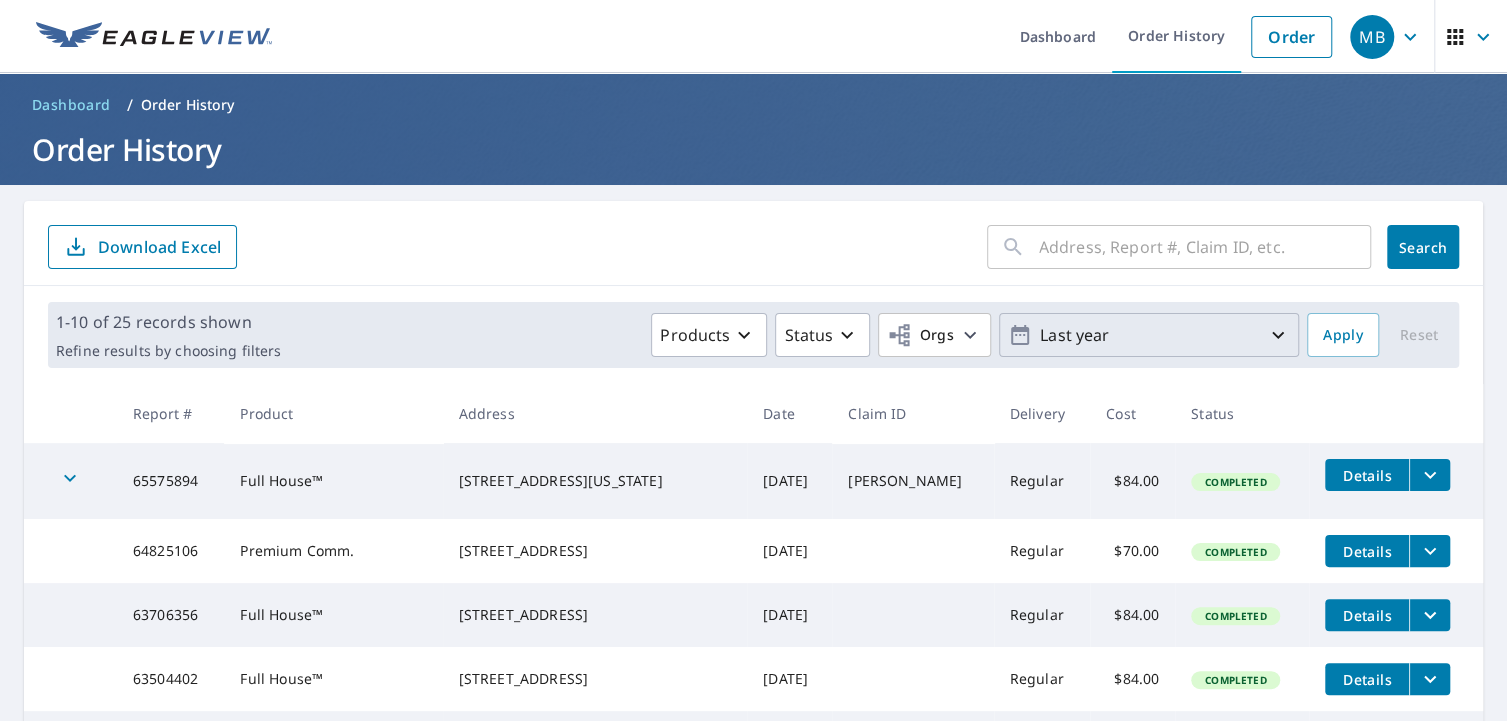 click at bounding box center (1205, 247) 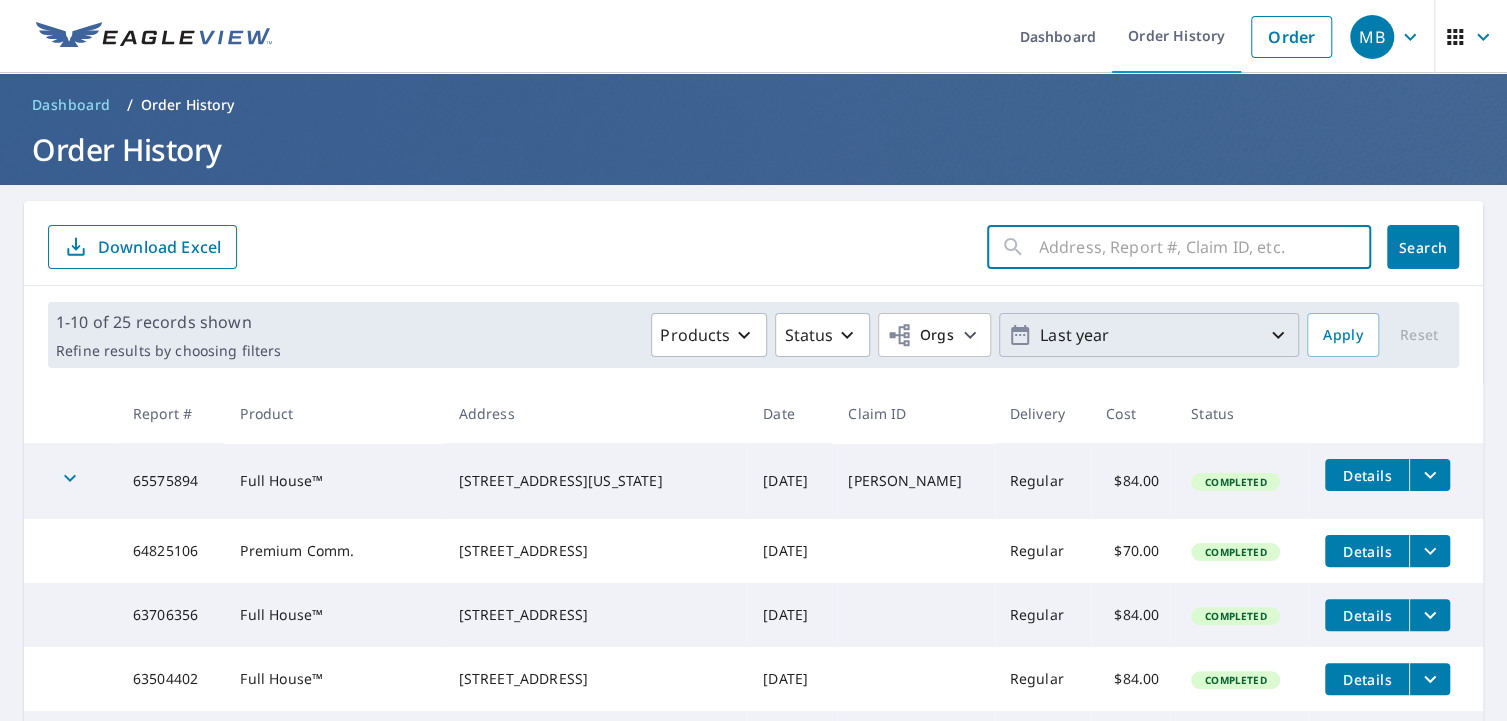 click on "Dashboard" at bounding box center (71, 105) 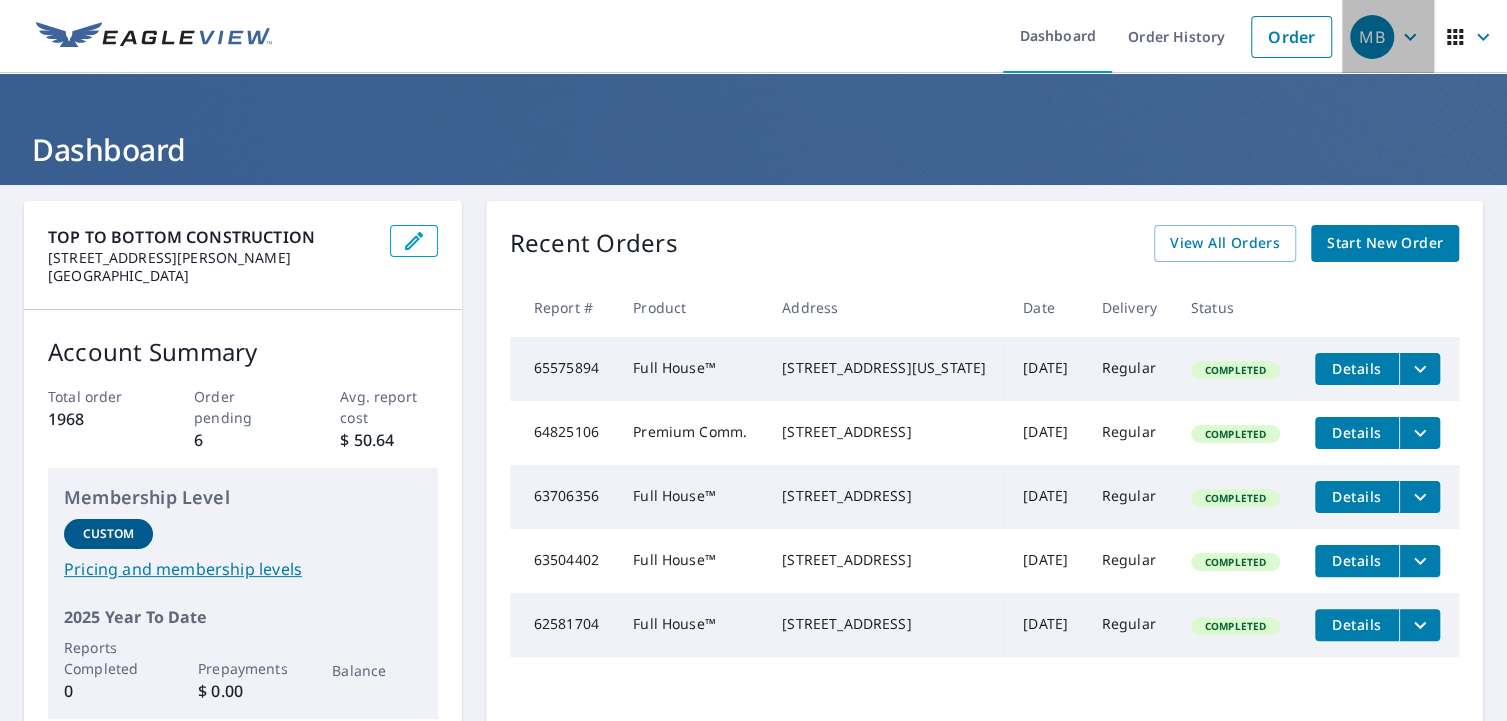 click on "MB" at bounding box center (1388, 37) 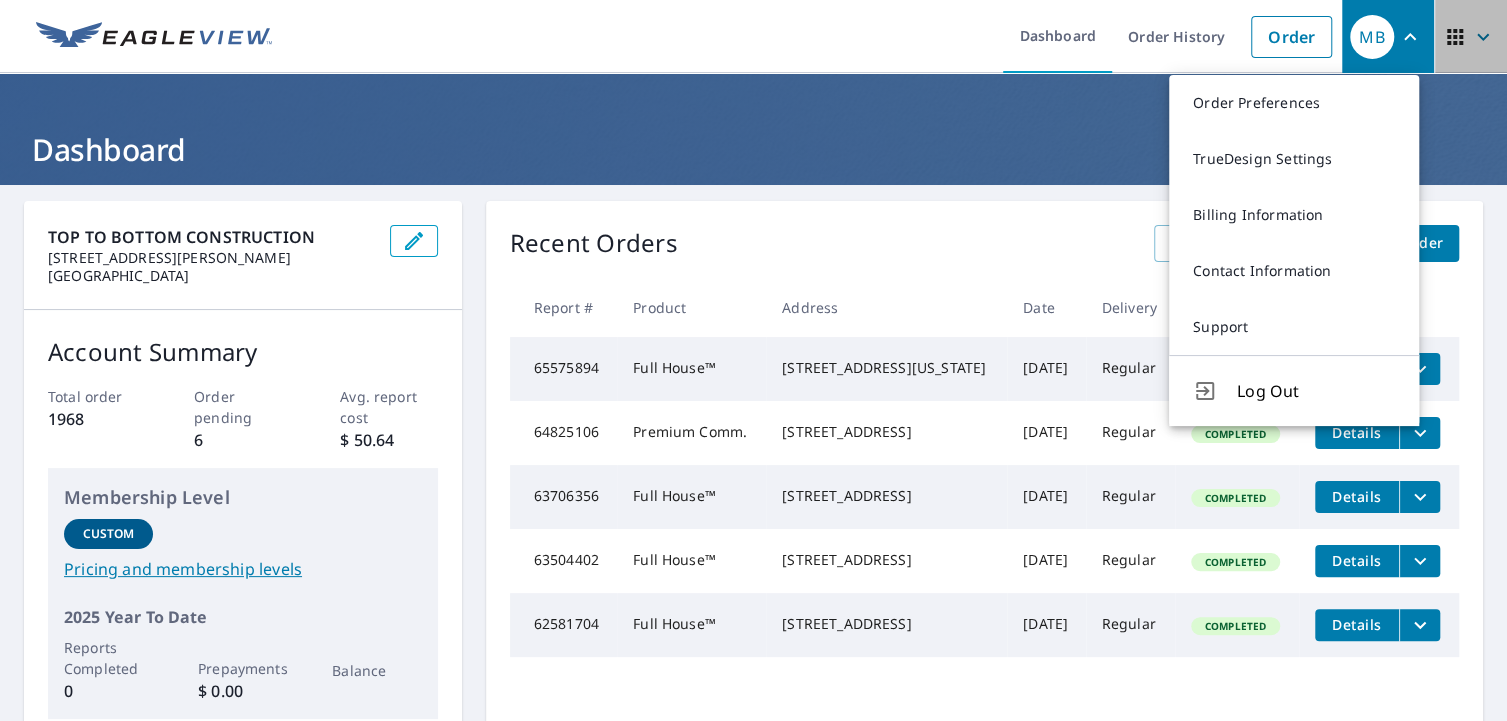 click at bounding box center (1471, 37) 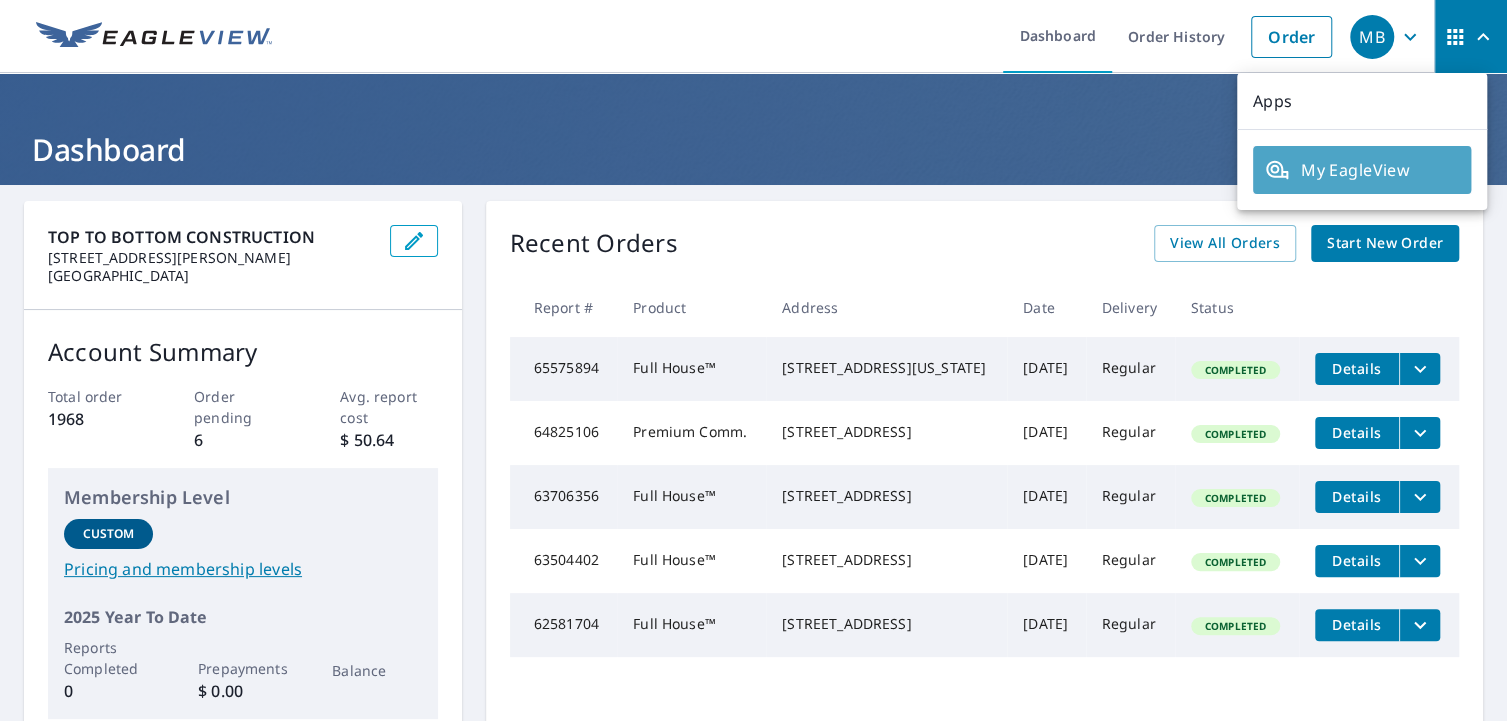 click on "My EagleView" at bounding box center (1362, 170) 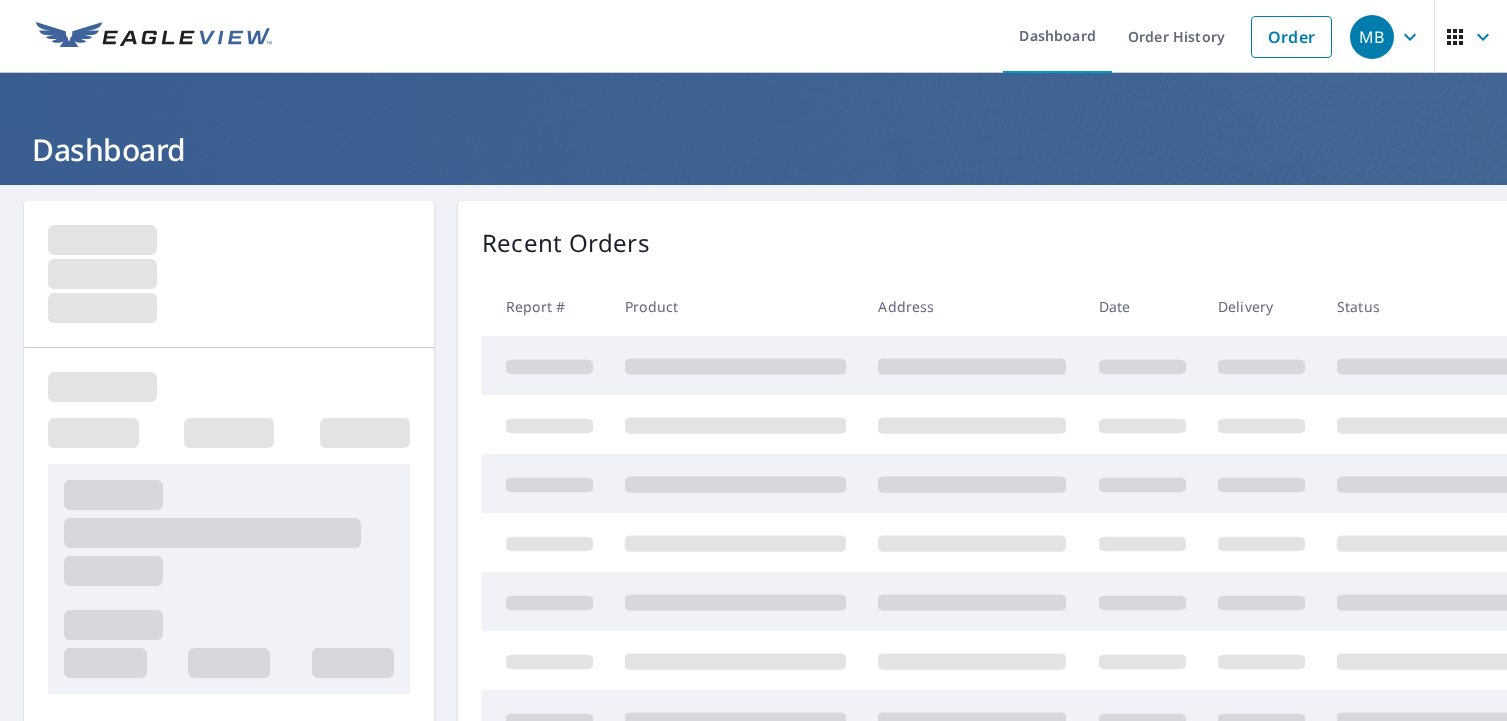scroll, scrollTop: 0, scrollLeft: 0, axis: both 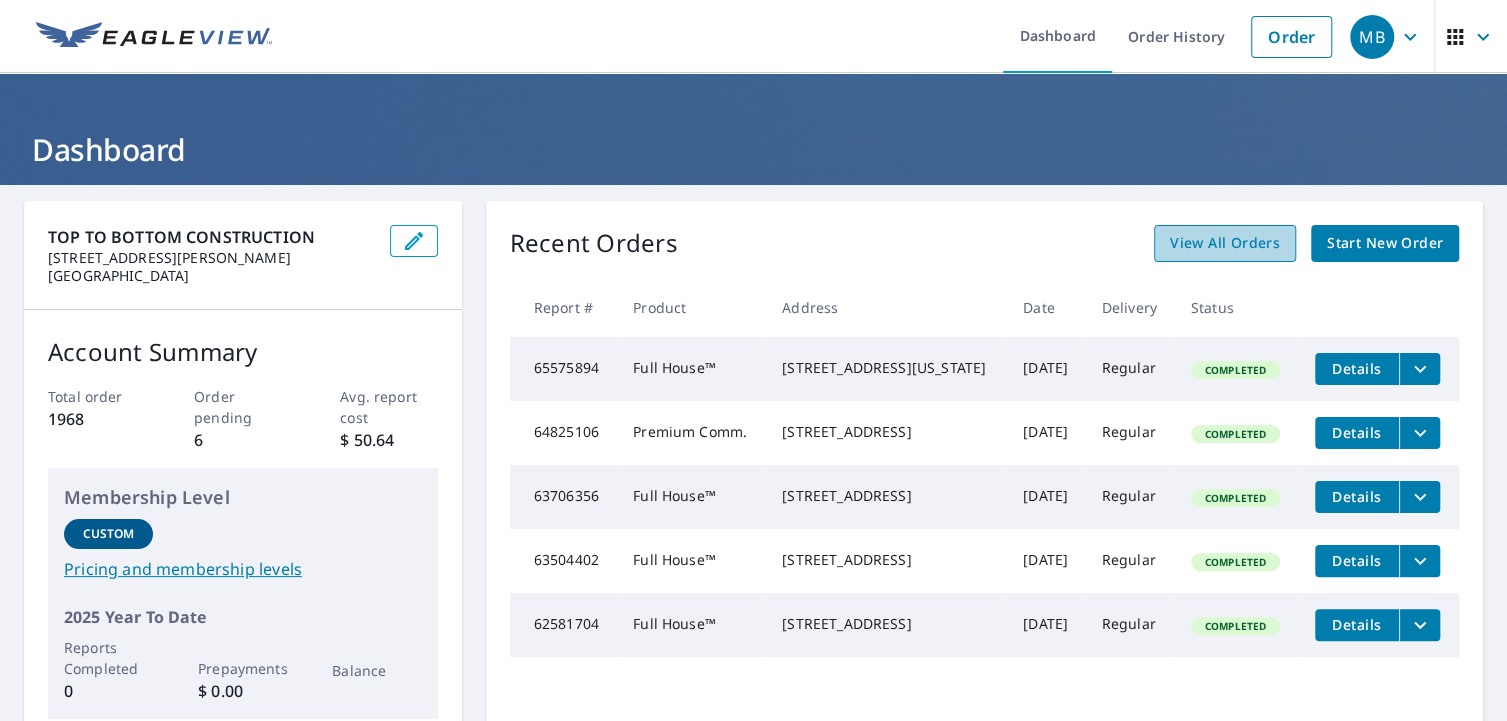 click on "View All Orders" at bounding box center [1225, 243] 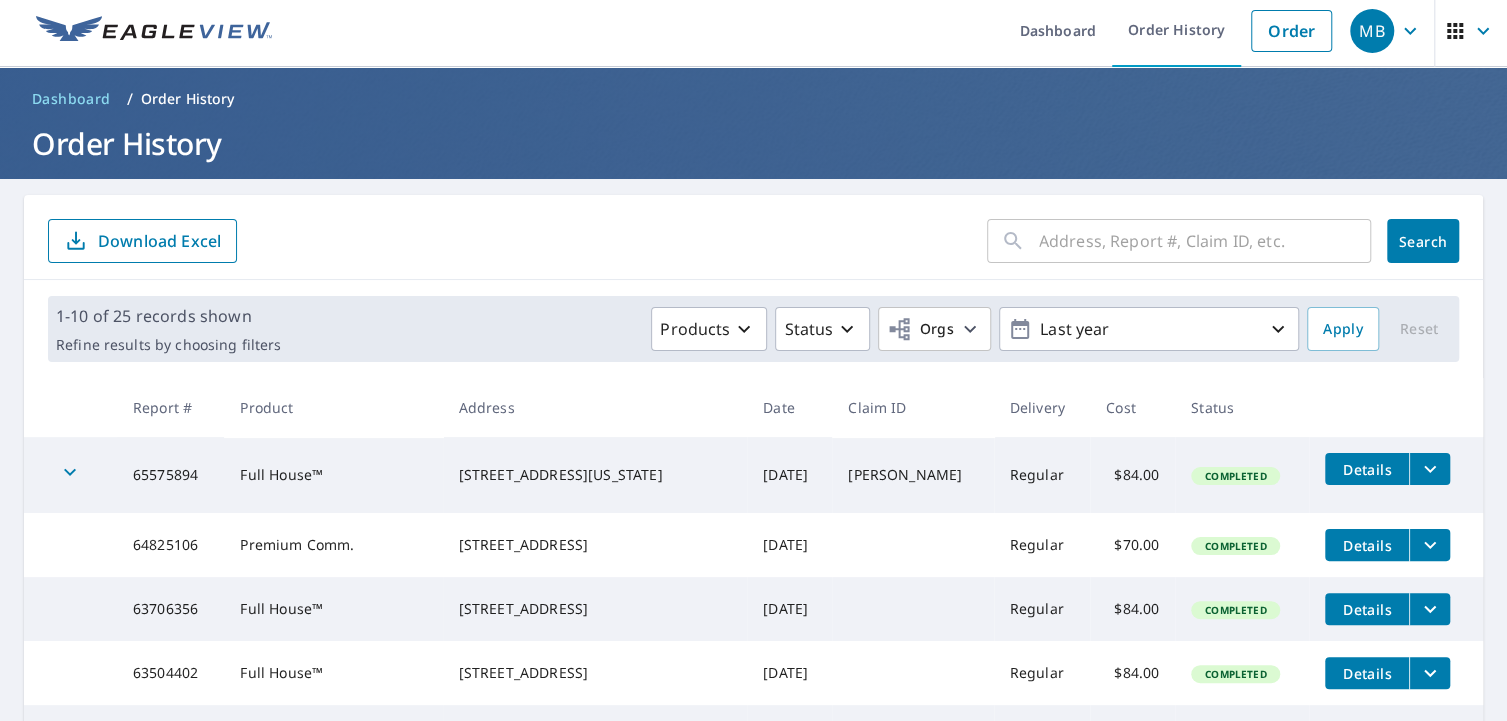 scroll, scrollTop: 0, scrollLeft: 0, axis: both 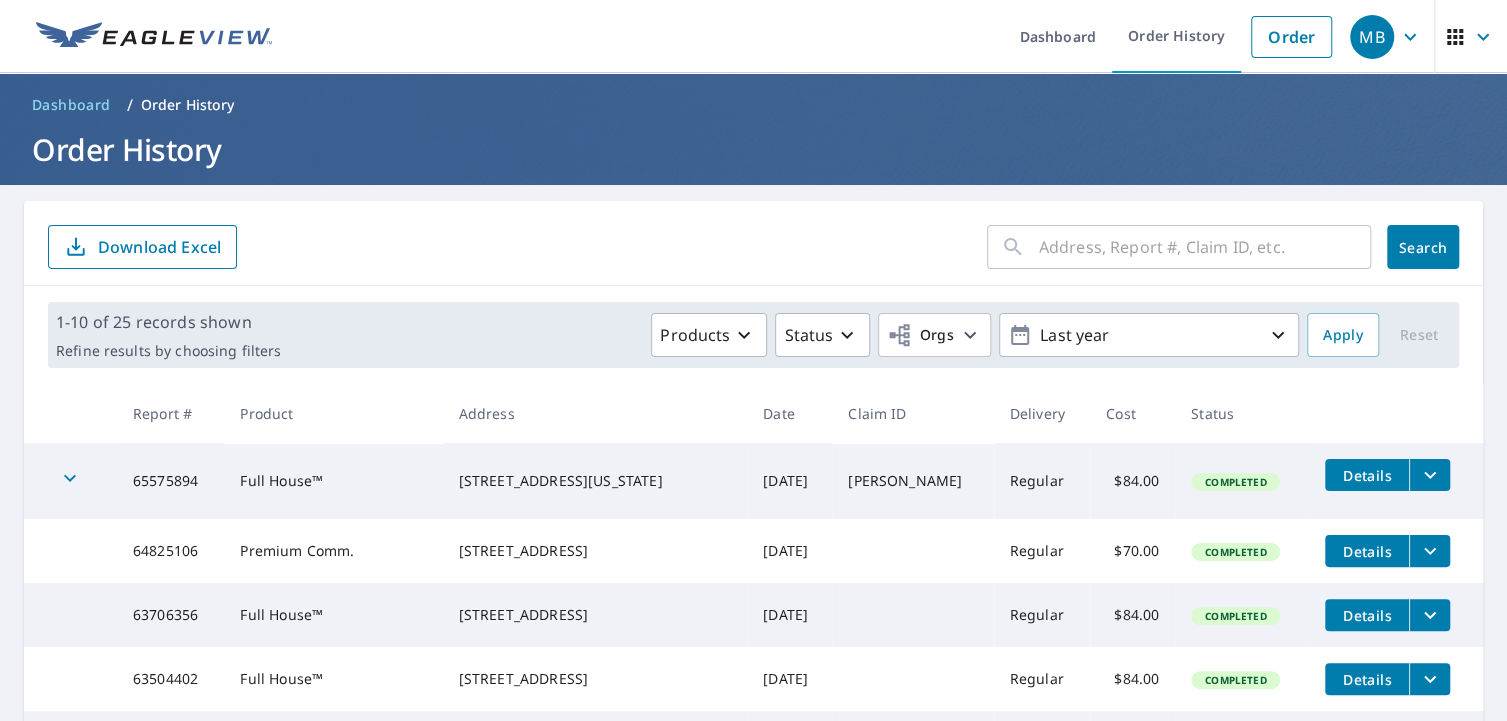 click at bounding box center [1205, 247] 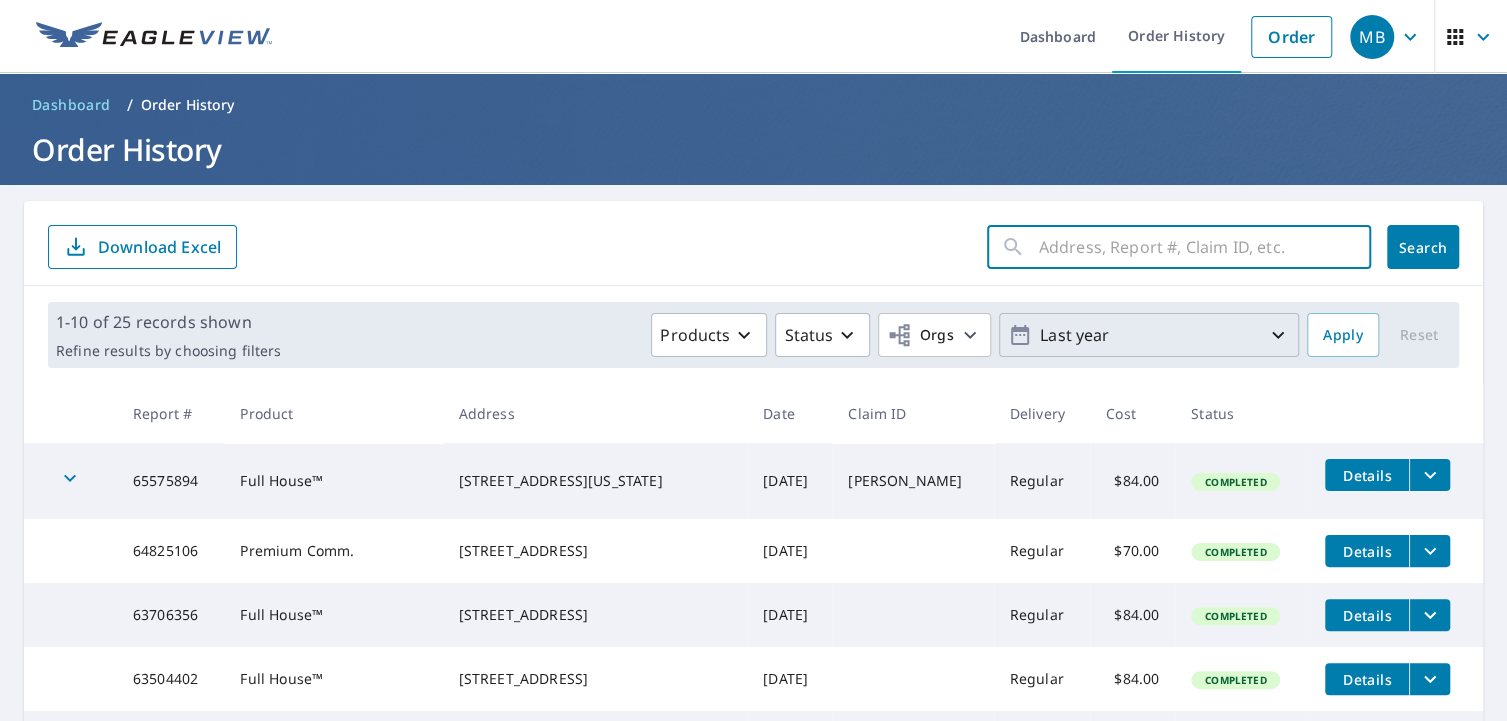 click on "Last year" at bounding box center (1149, 335) 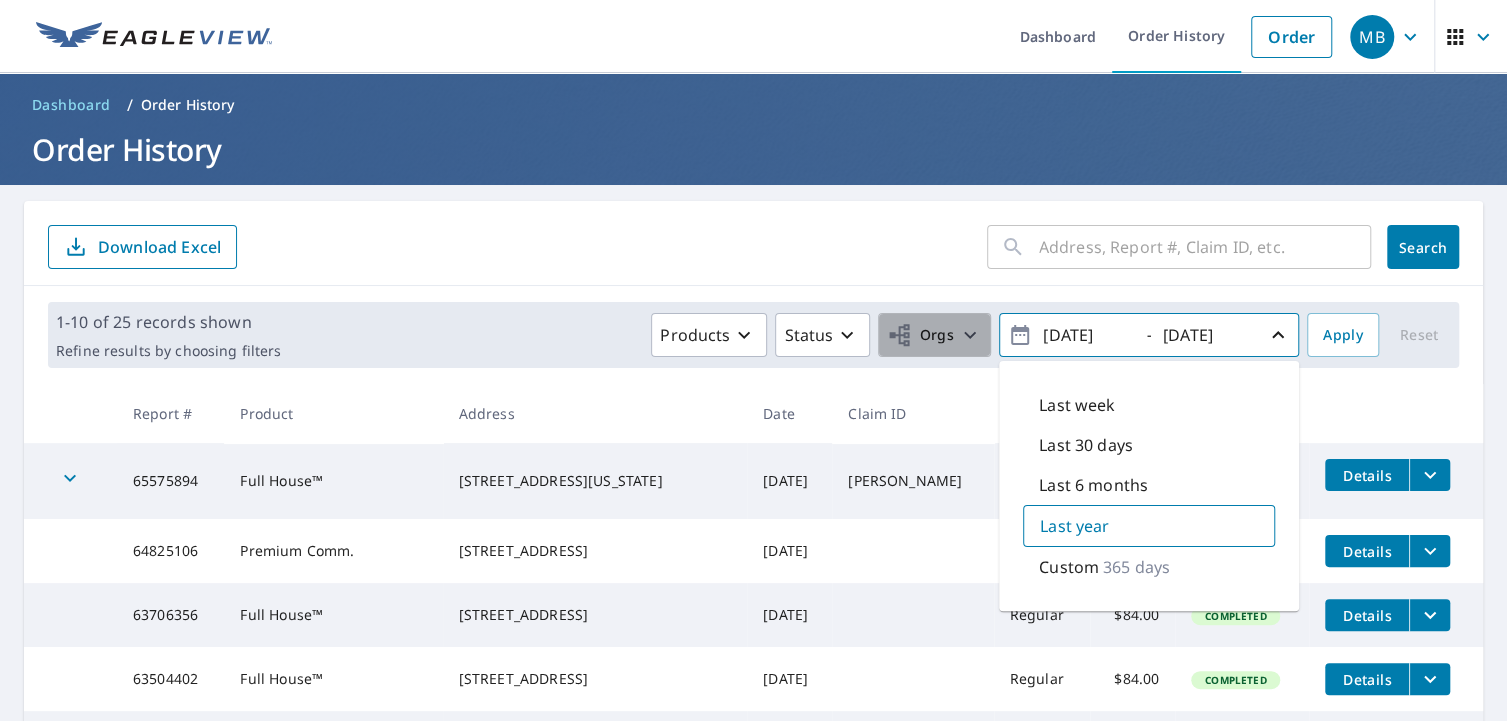 click 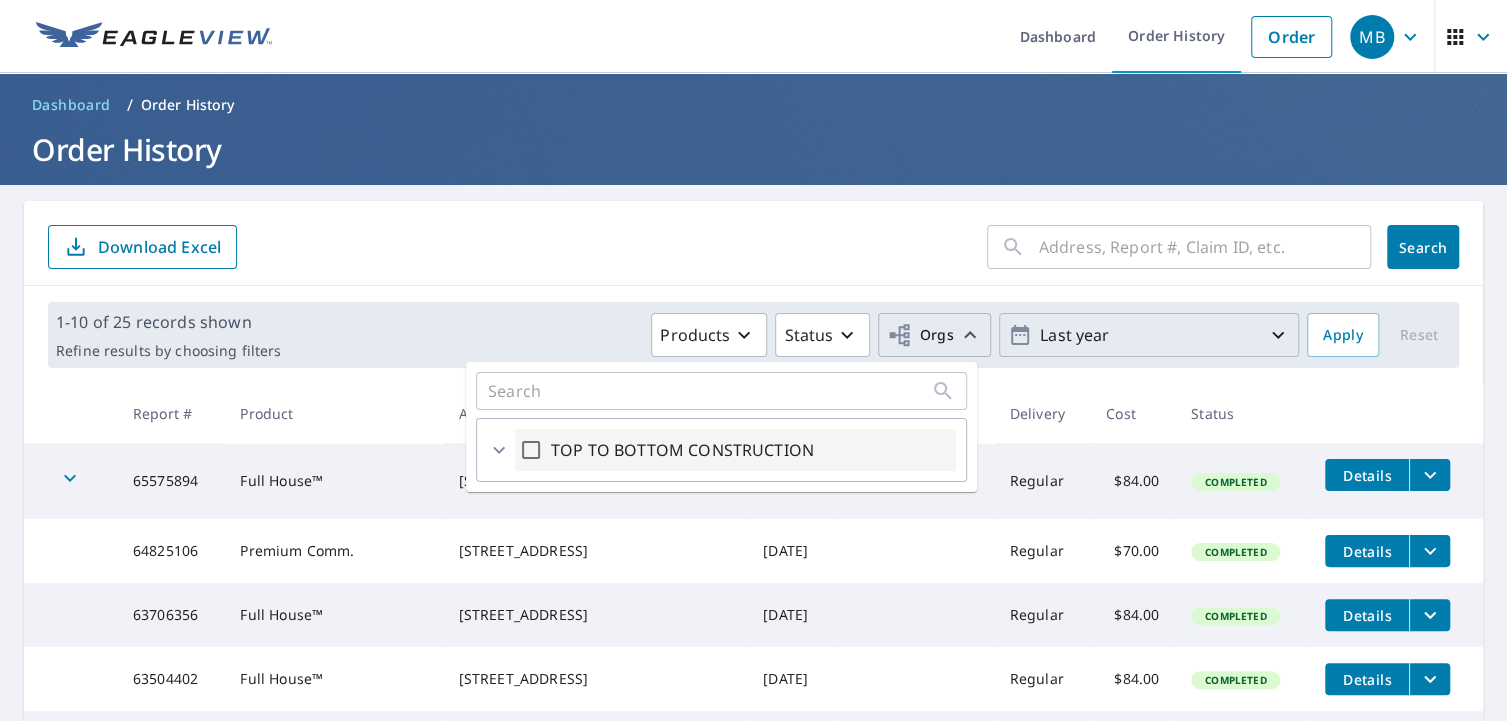 click on "TOP TO BOTTOM CONSTRUCTION" at bounding box center [682, 450] 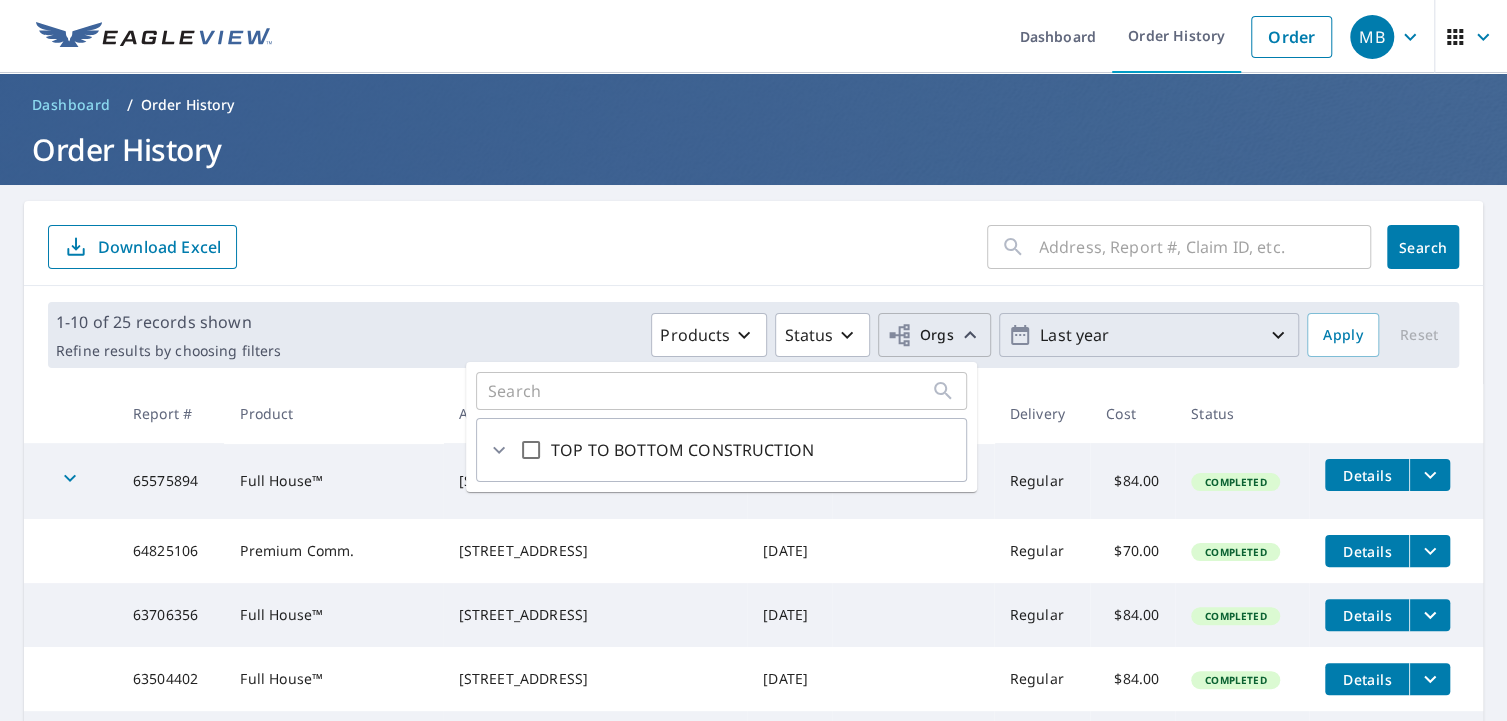 click on "TOP TO BOTTOM CONSTRUCTION" at bounding box center (531, 450) 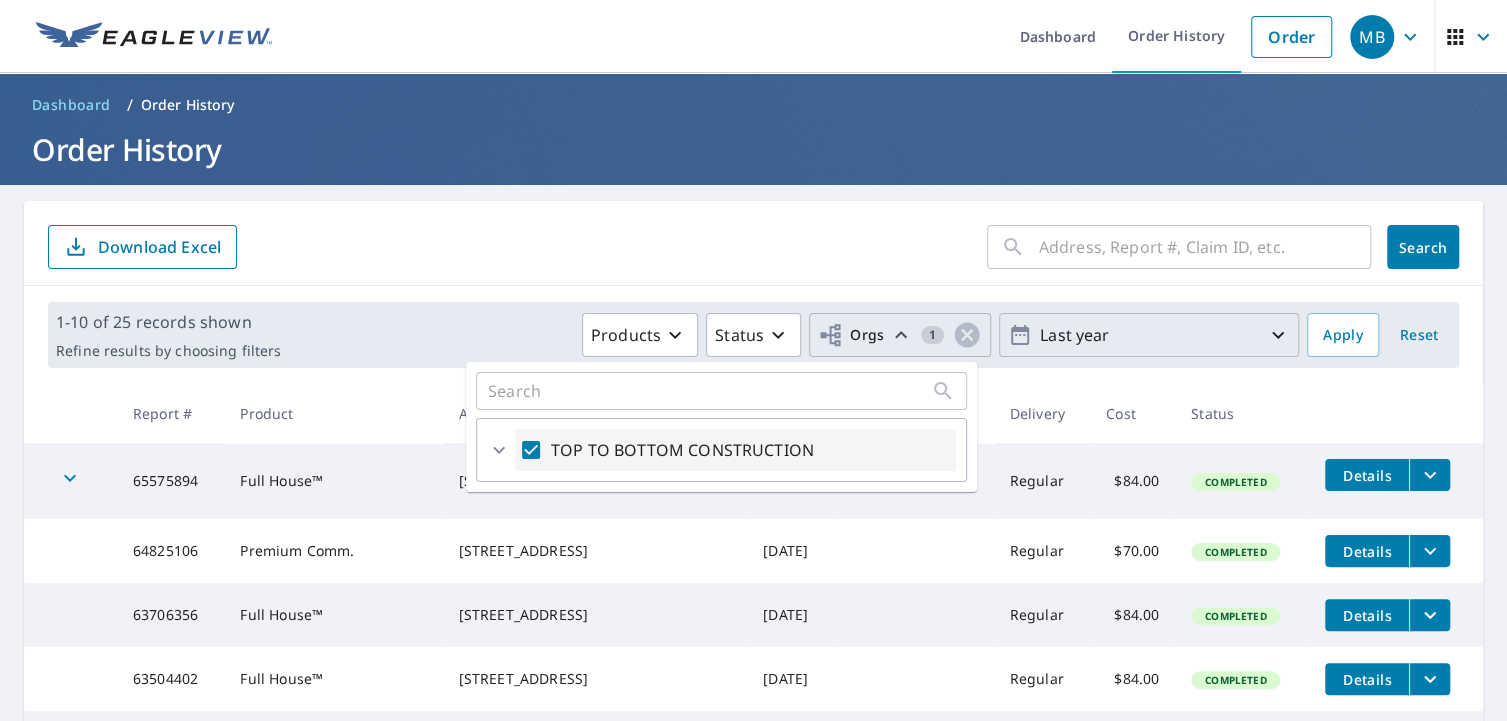 click 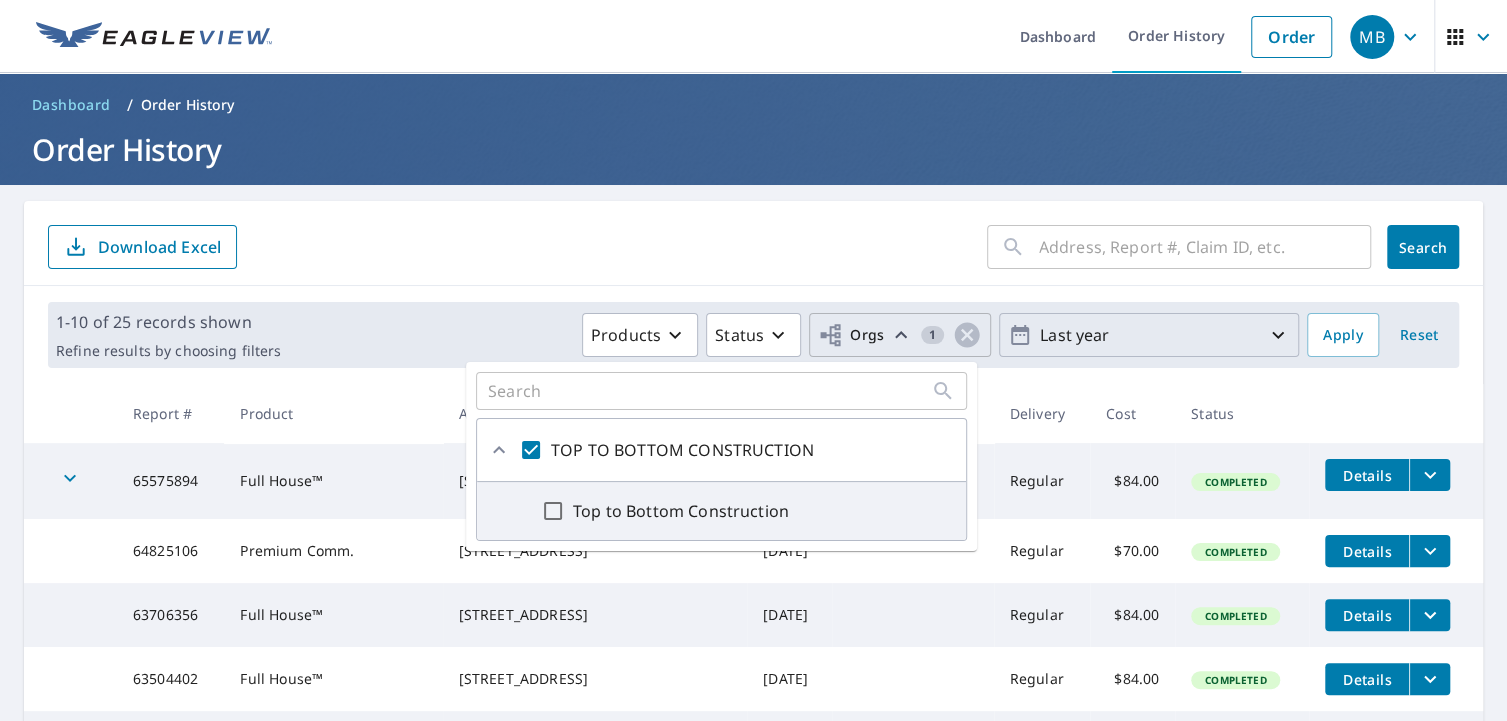 click on "Top to Bottom Construction" at bounding box center (553, 511) 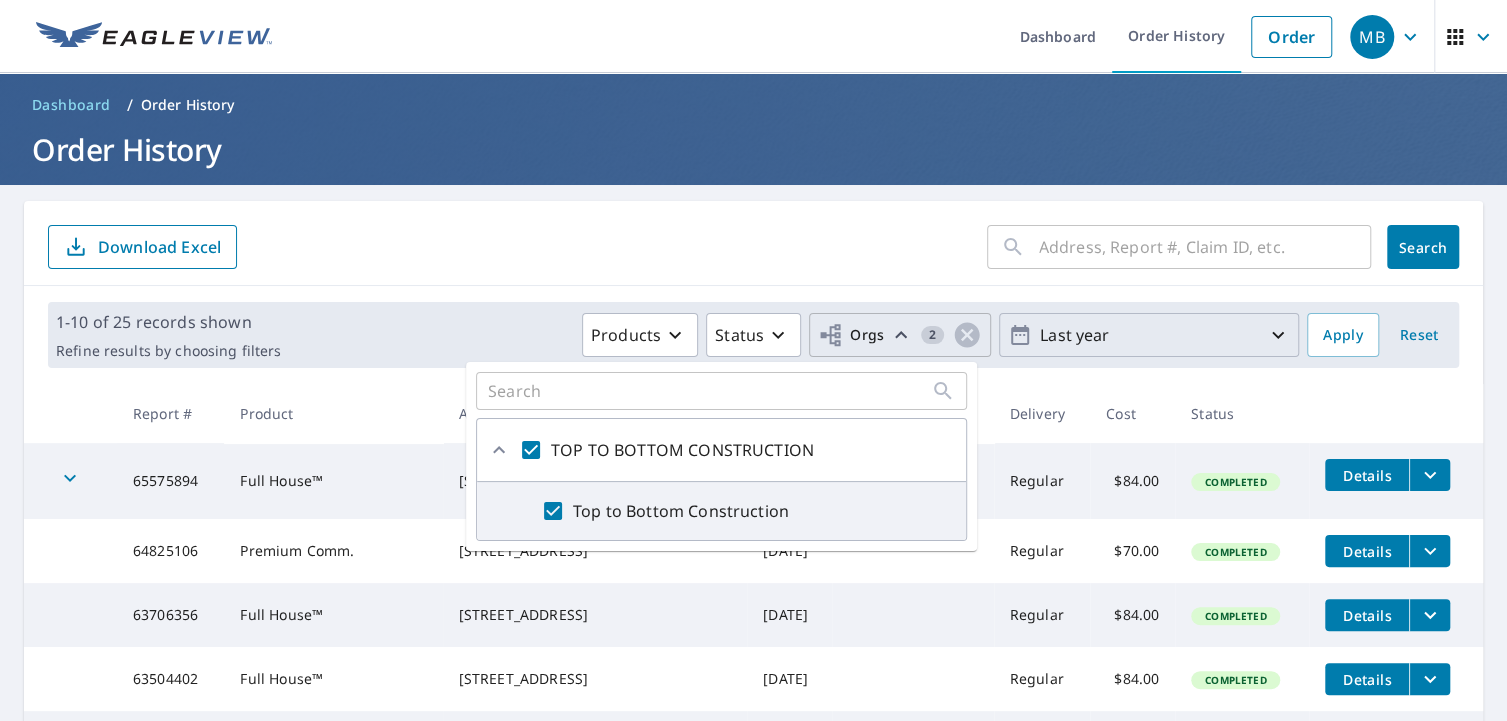 drag, startPoint x: 526, startPoint y: 447, endPoint x: 546, endPoint y: 456, distance: 21.931713 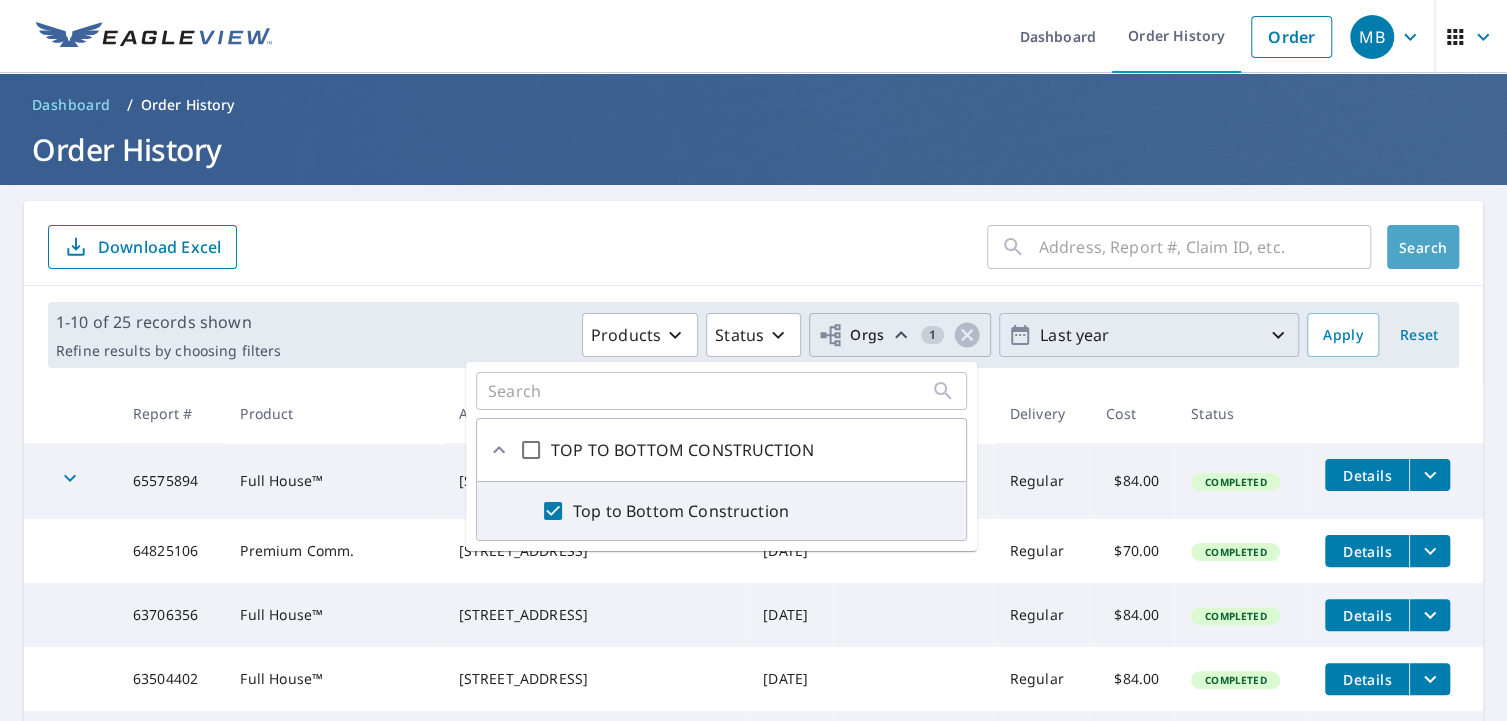 click on "Search" at bounding box center [1423, 247] 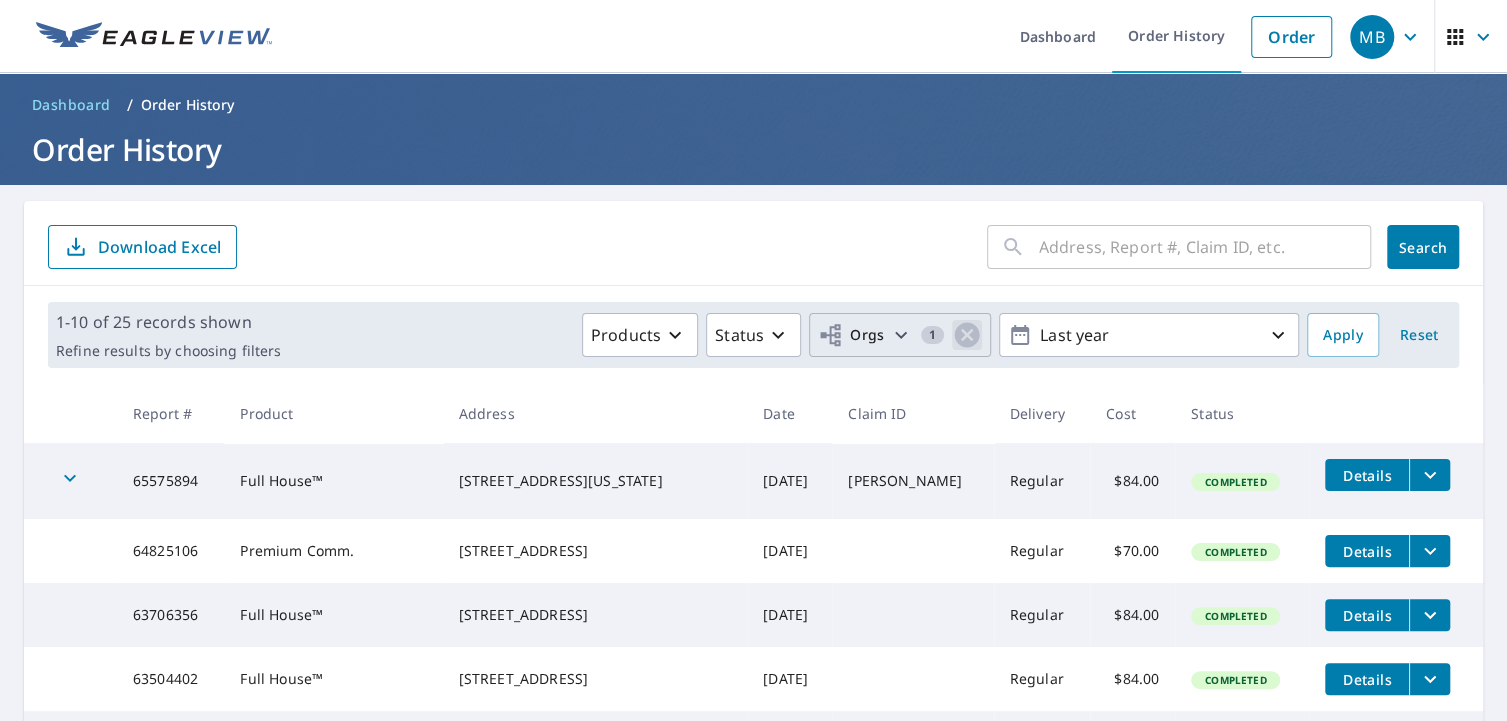click 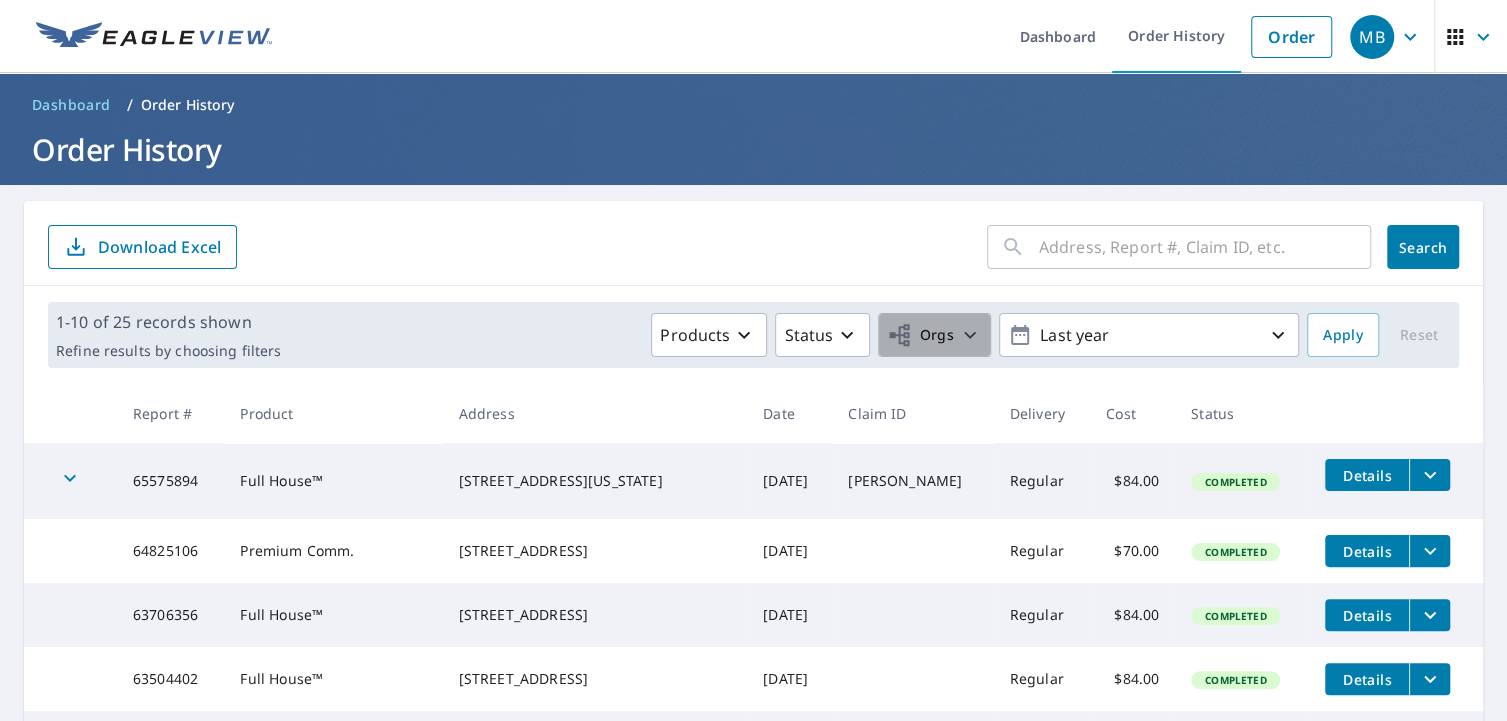 click 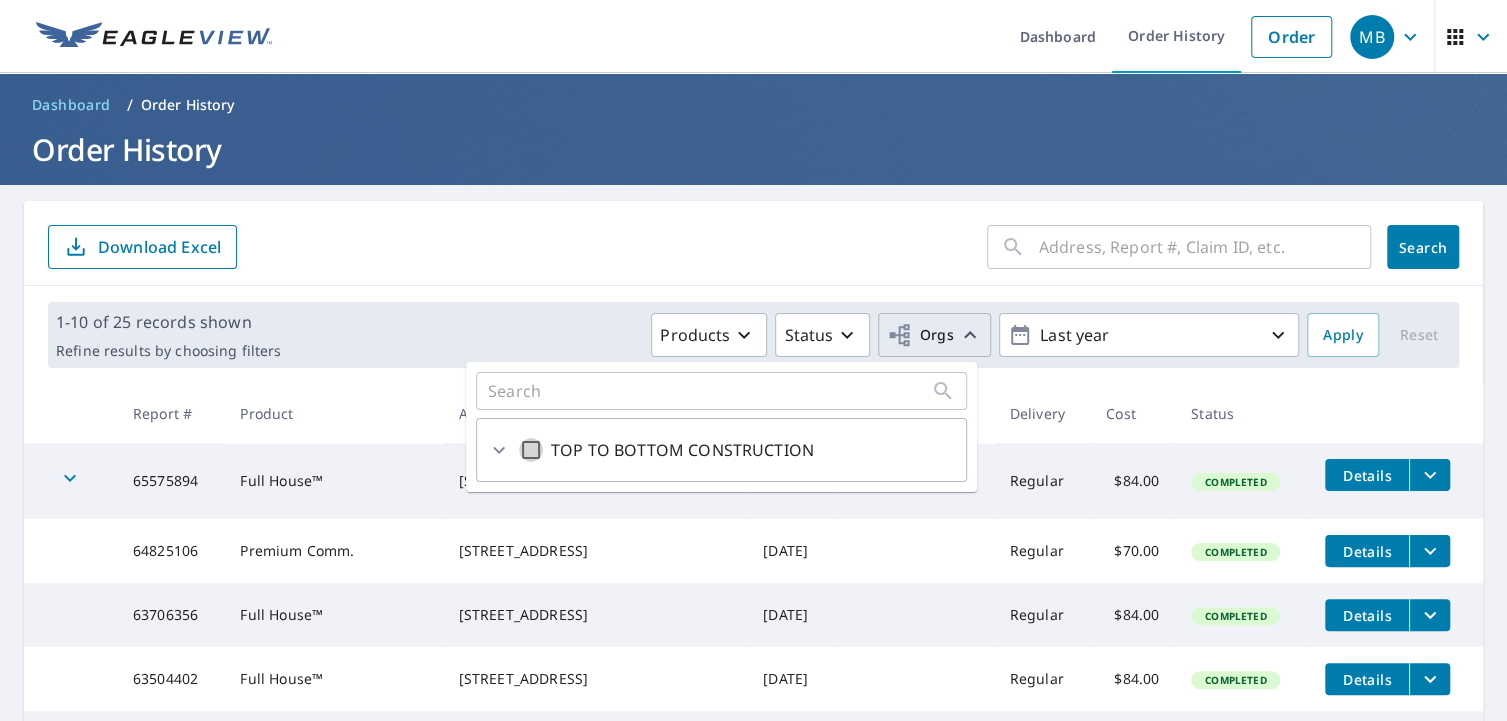 click on "TOP TO BOTTOM CONSTRUCTION" at bounding box center (531, 450) 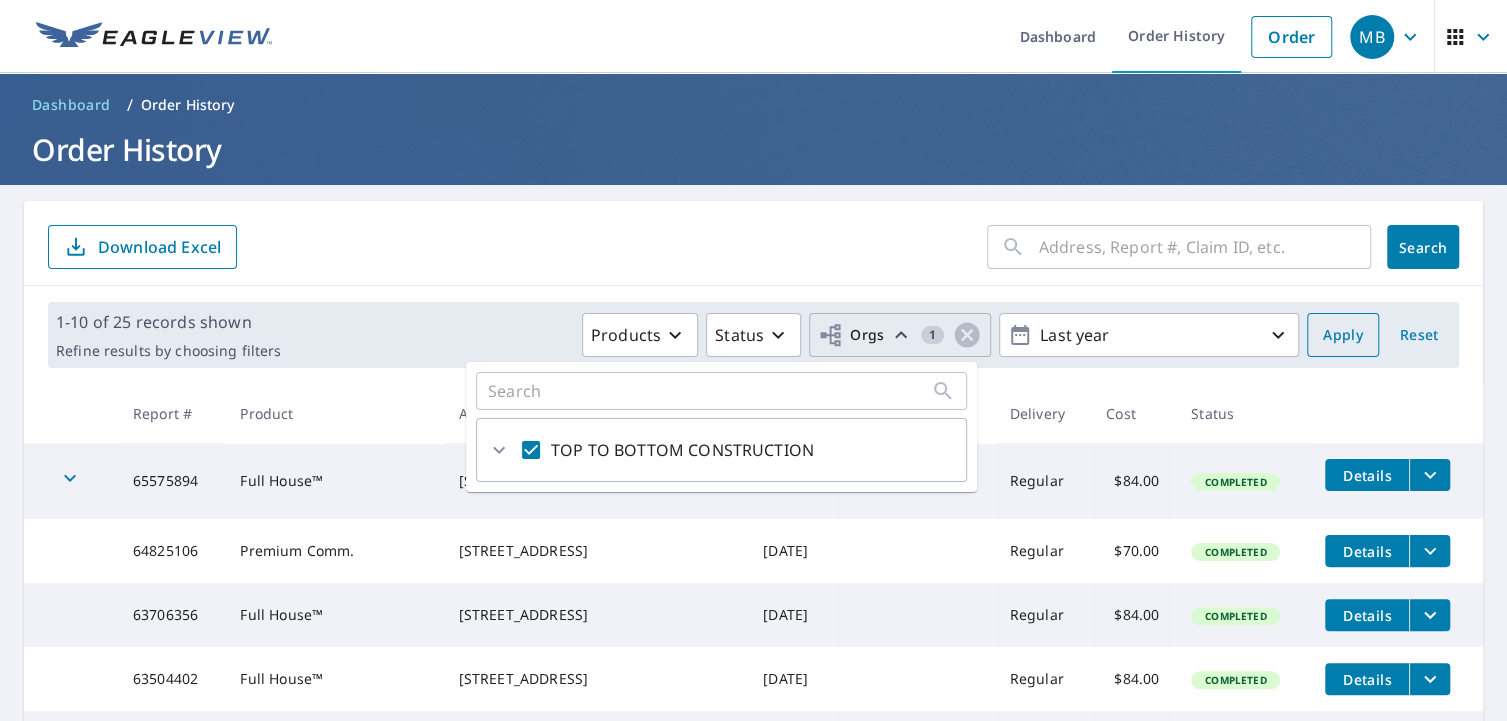 click on "Apply" at bounding box center [1343, 335] 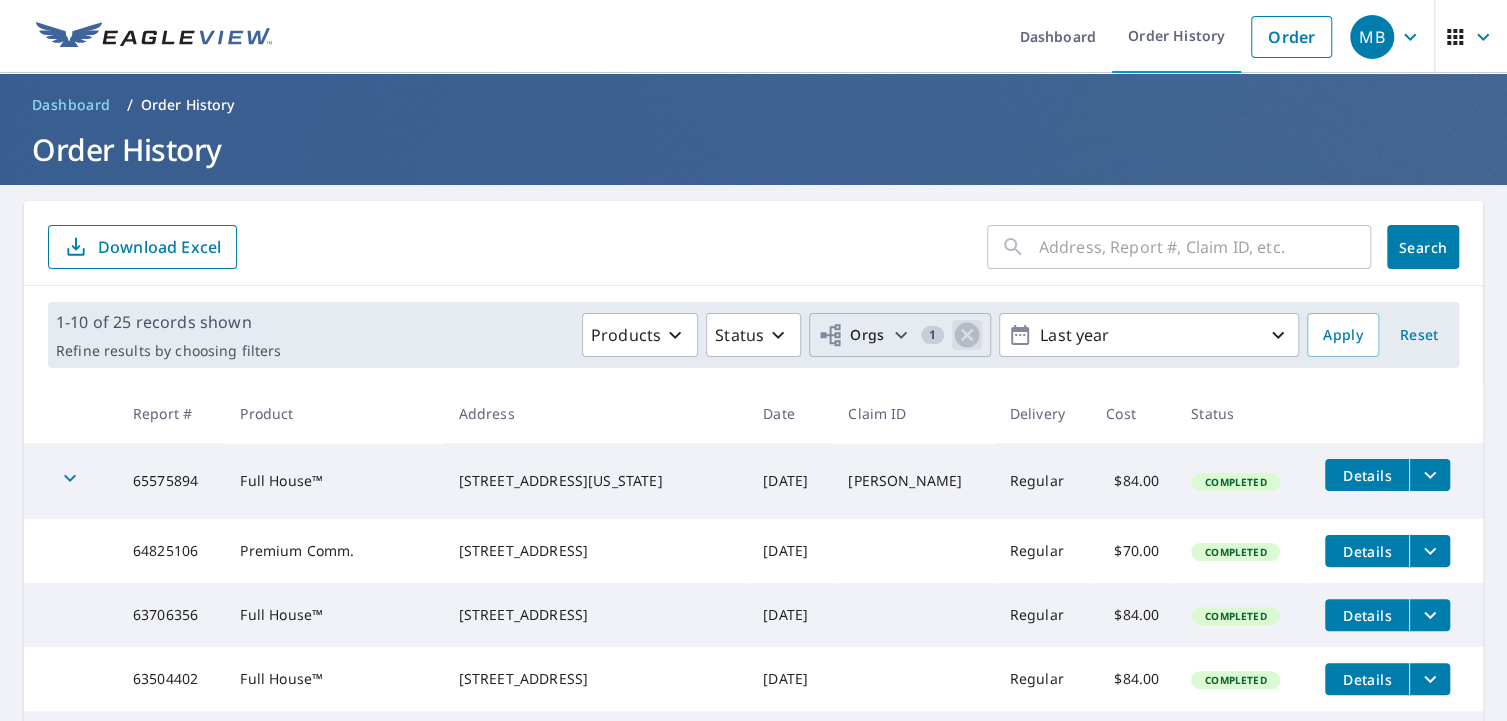 click 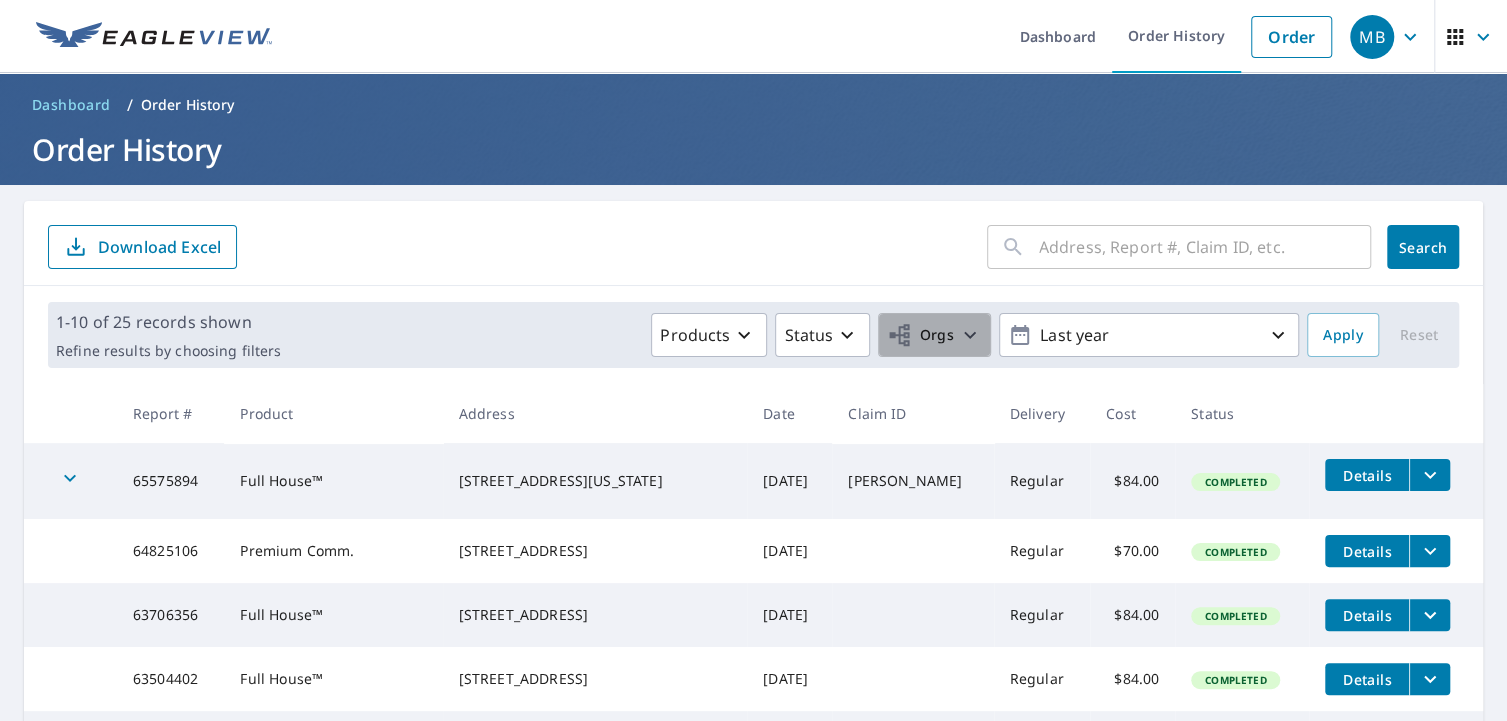 click 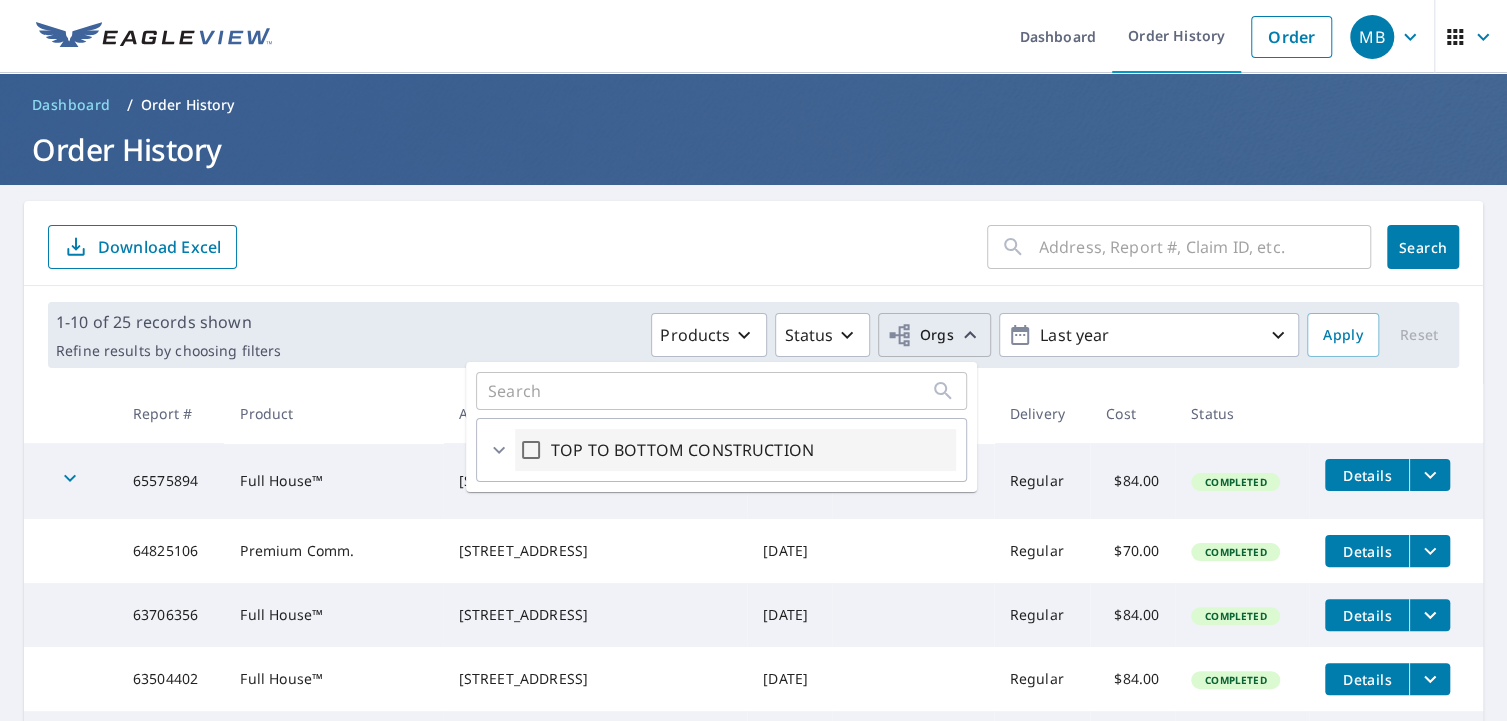 click 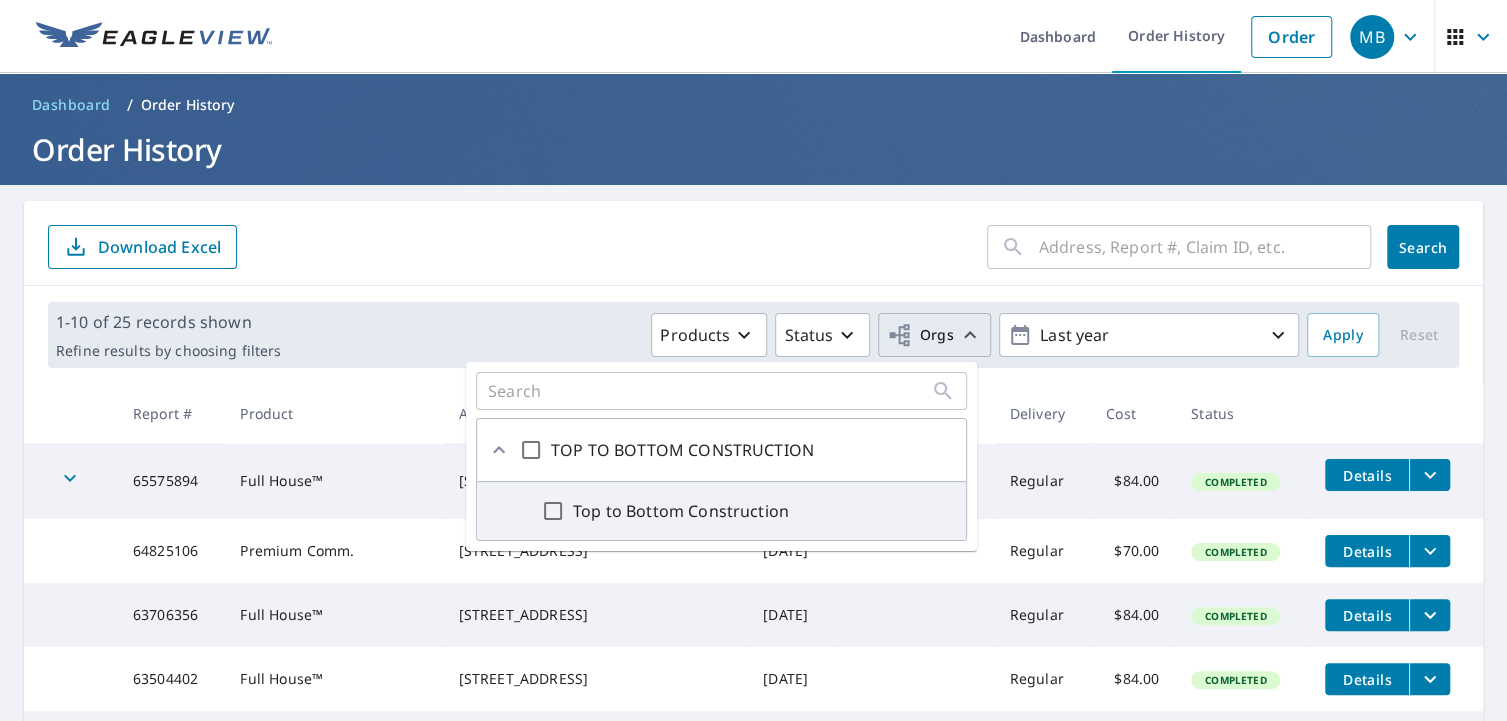 click on "Top to Bottom Construction" at bounding box center [553, 511] 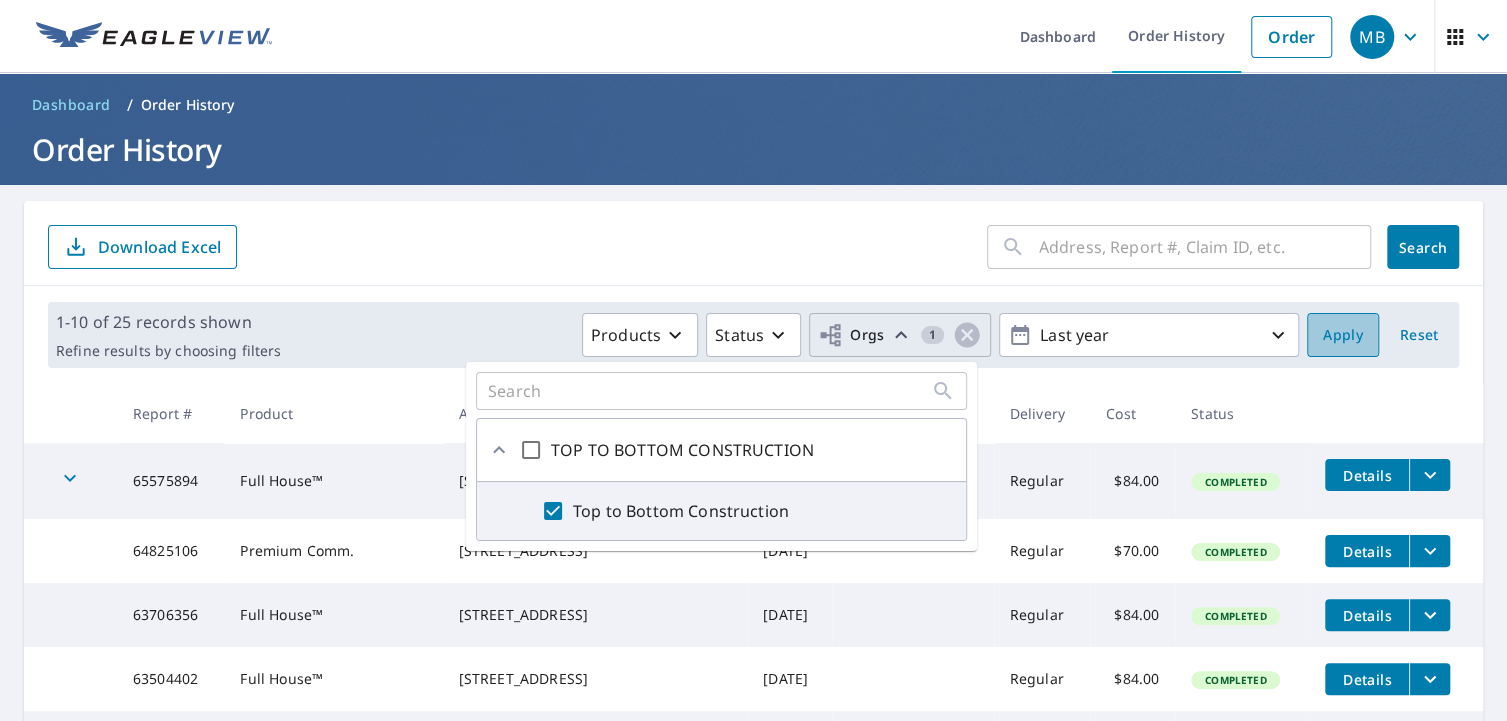 click on "Apply" at bounding box center [1343, 335] 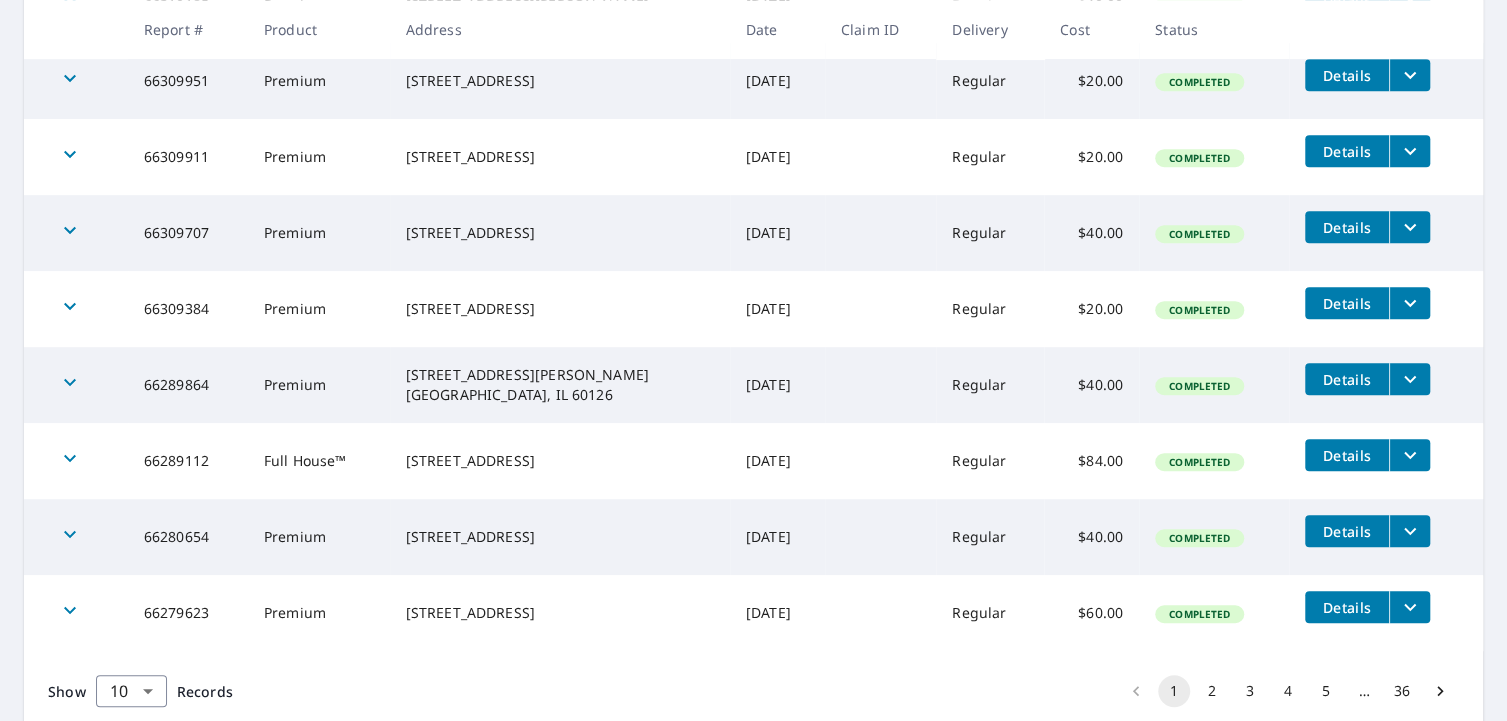 scroll, scrollTop: 600, scrollLeft: 0, axis: vertical 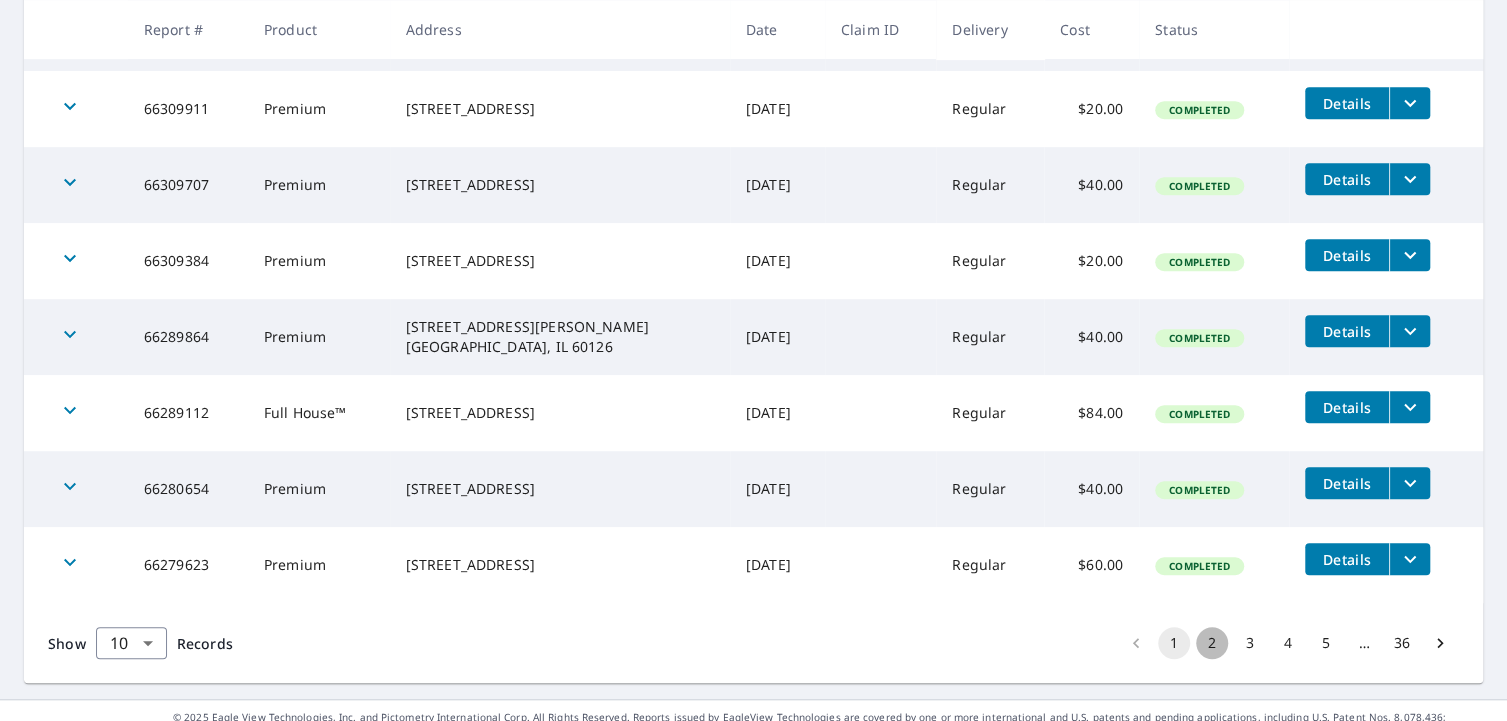 click on "2" at bounding box center (1212, 643) 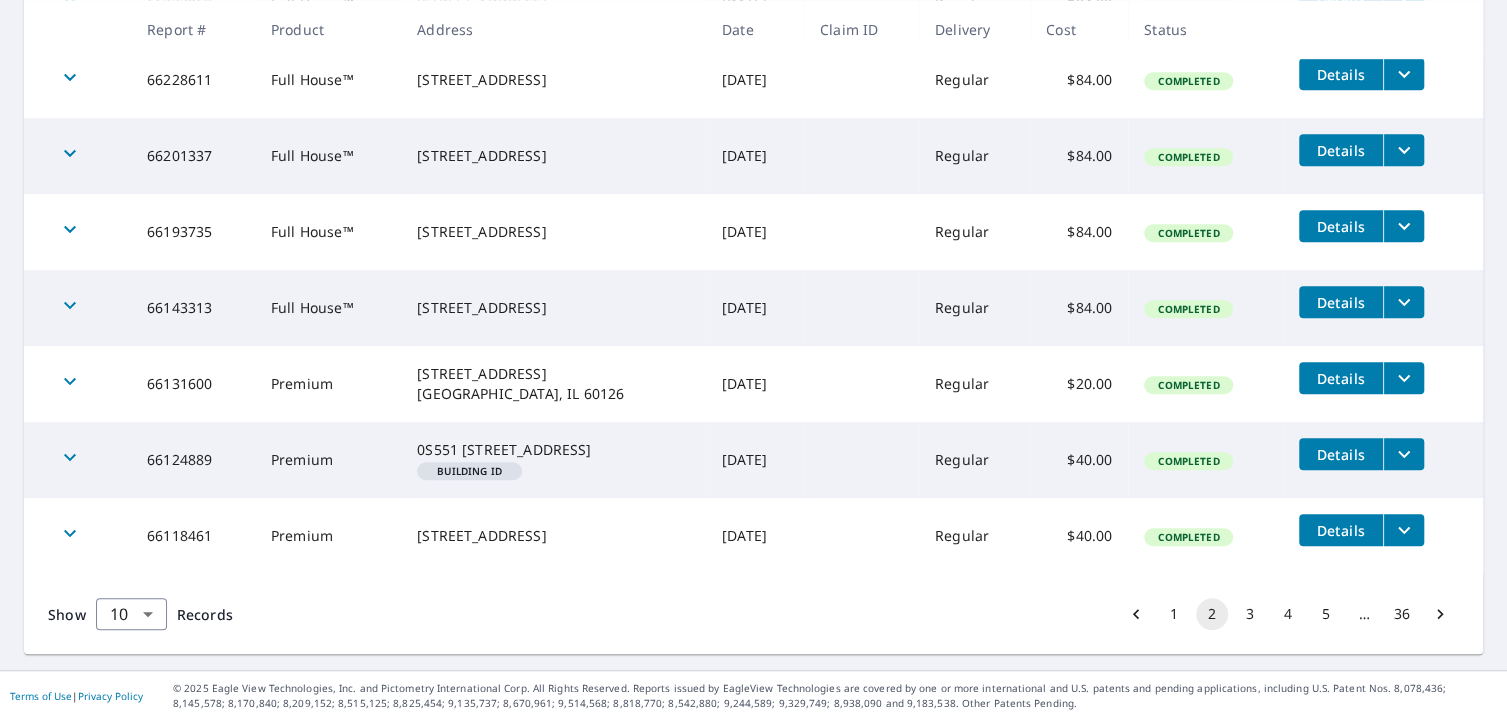 scroll, scrollTop: 0, scrollLeft: 0, axis: both 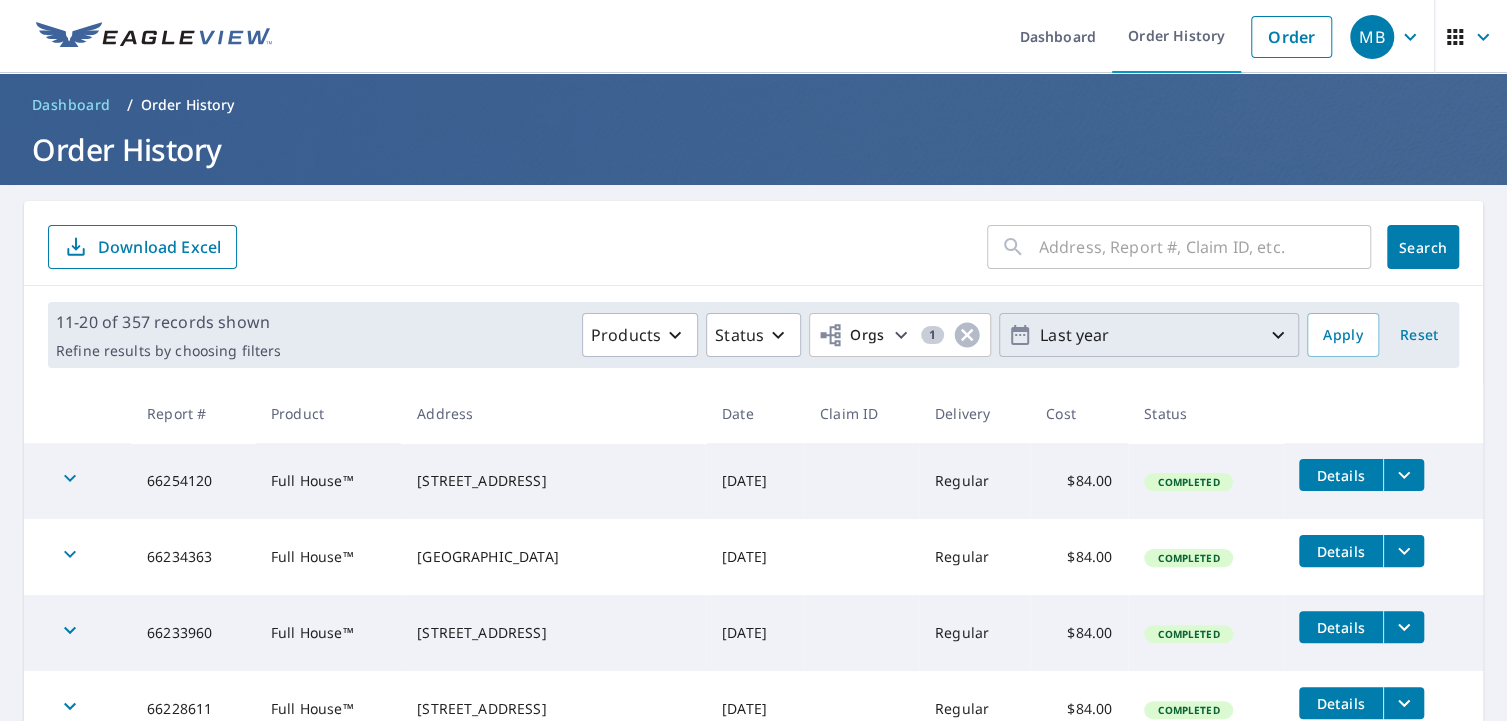 click on "Last year" at bounding box center [1149, 335] 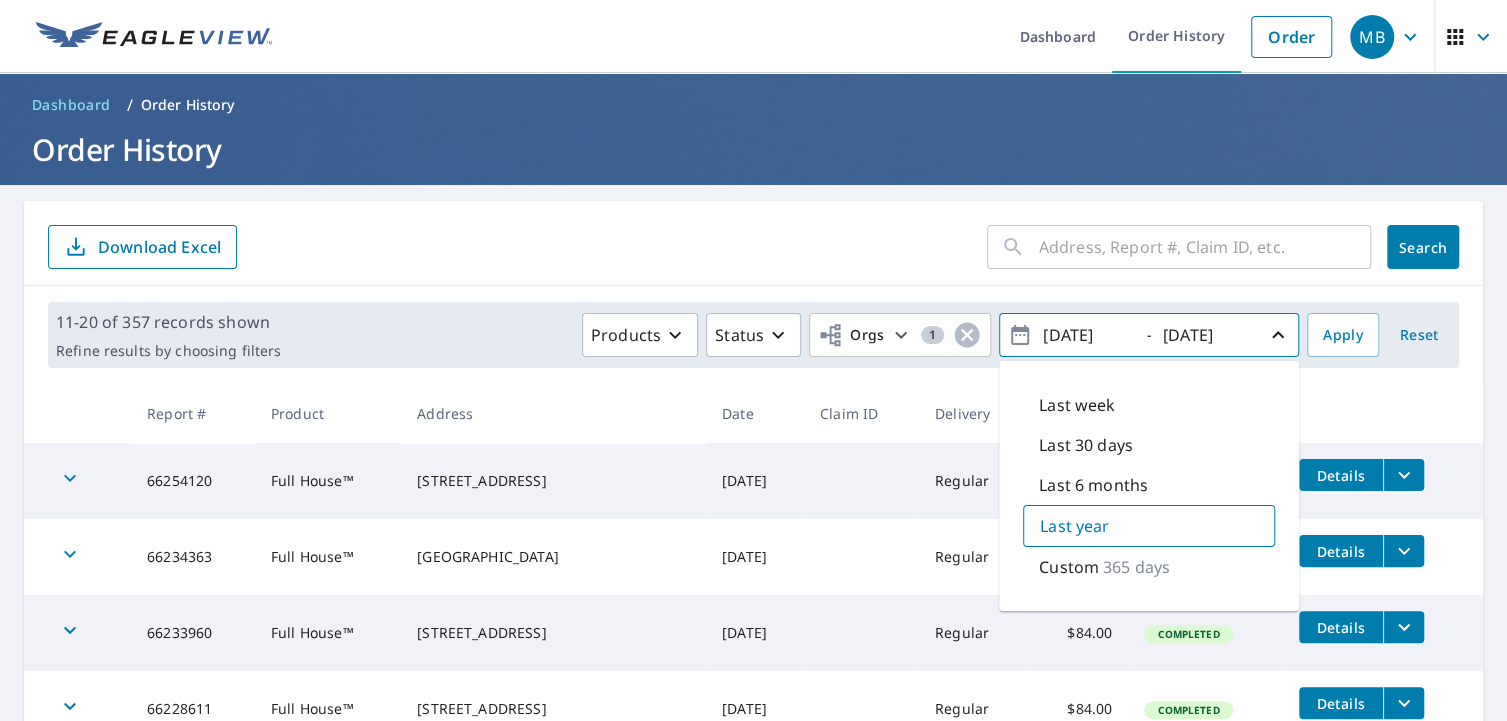 click on "Custom" at bounding box center (1069, 567) 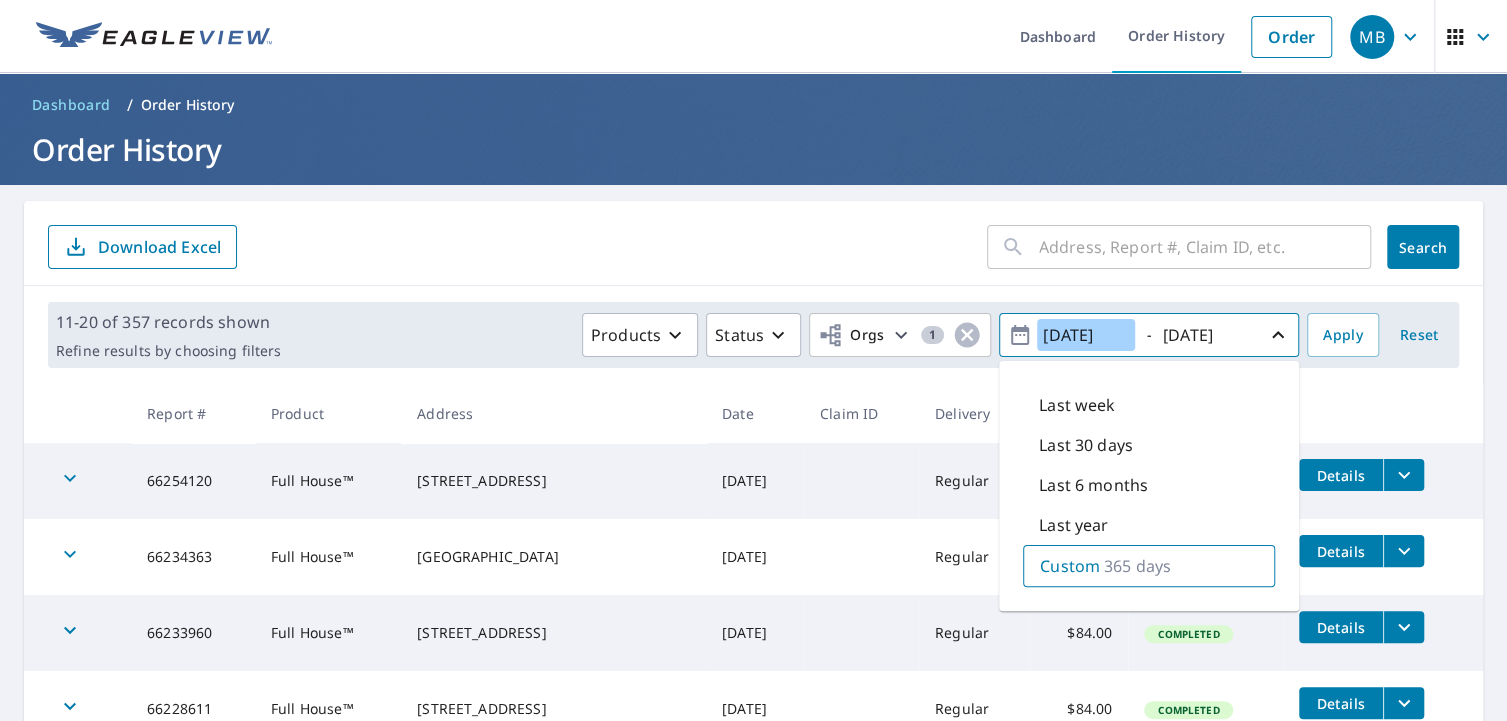 drag, startPoint x: 1113, startPoint y: 337, endPoint x: 1058, endPoint y: 349, distance: 56.293873 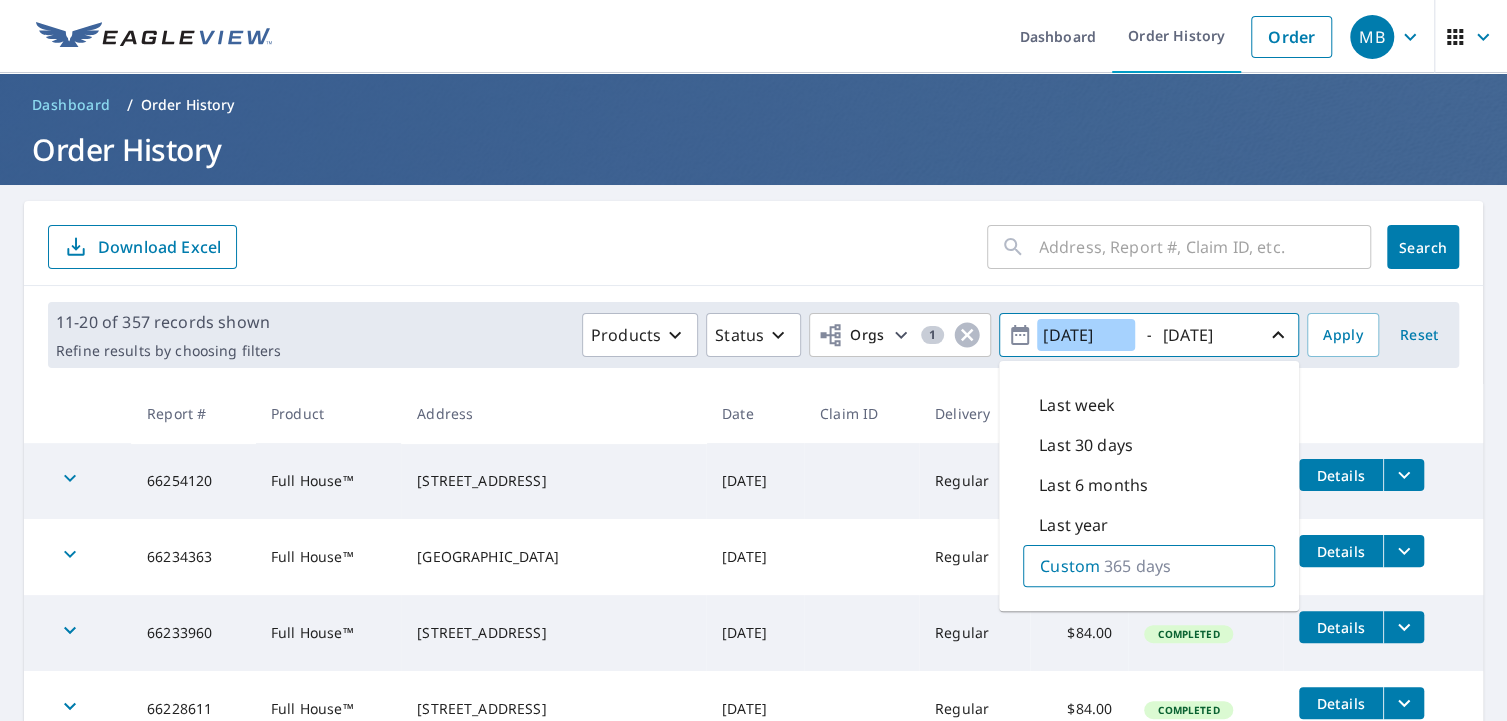 click on "[DATE]" at bounding box center (1086, 335) 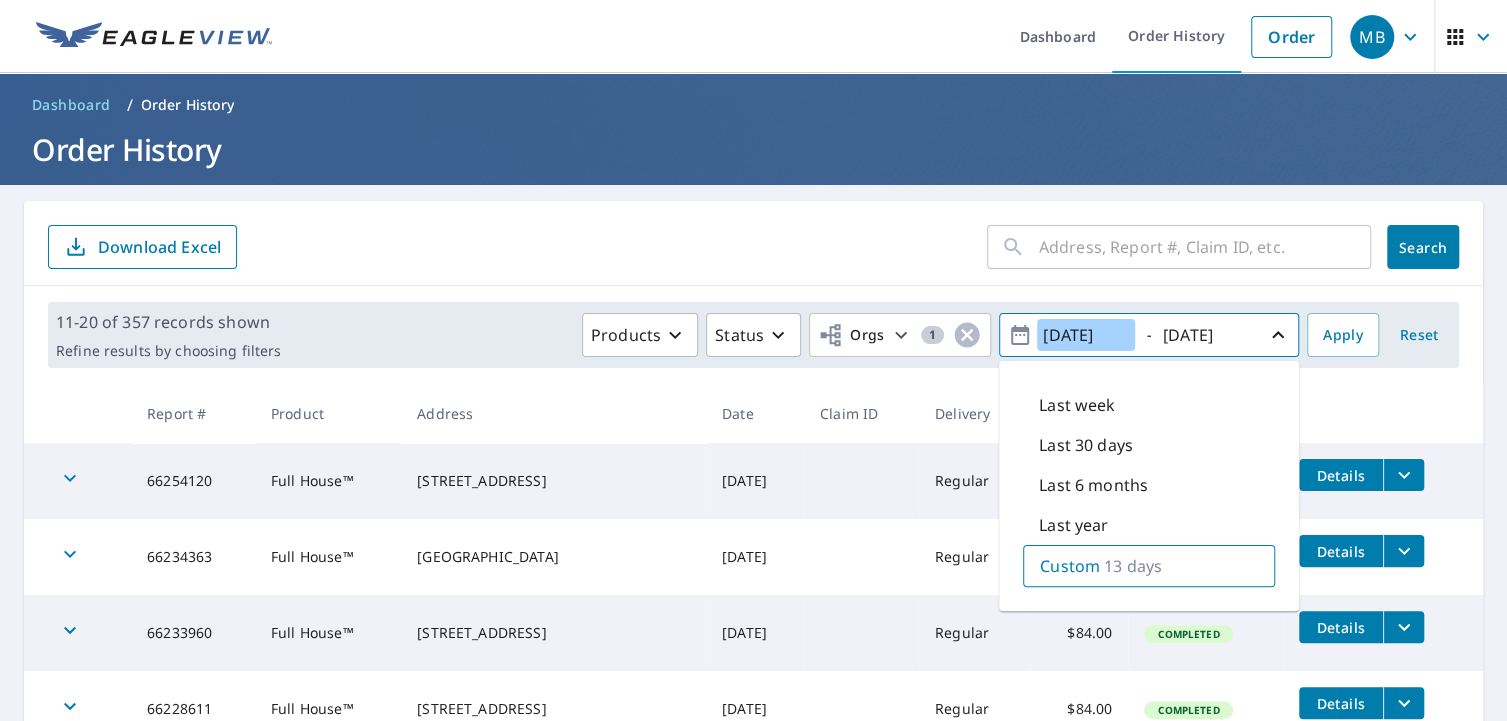 type on "[DATE]" 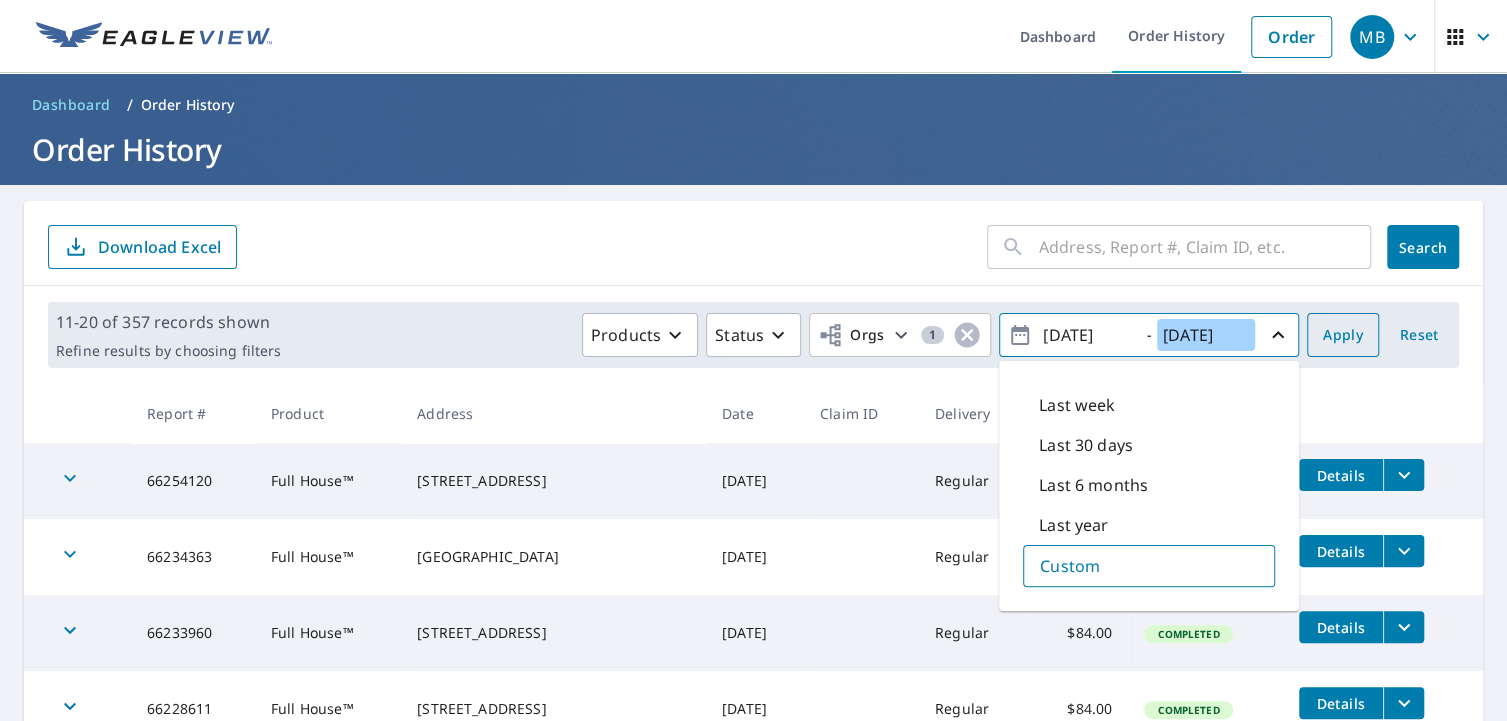 type on "[DATE]" 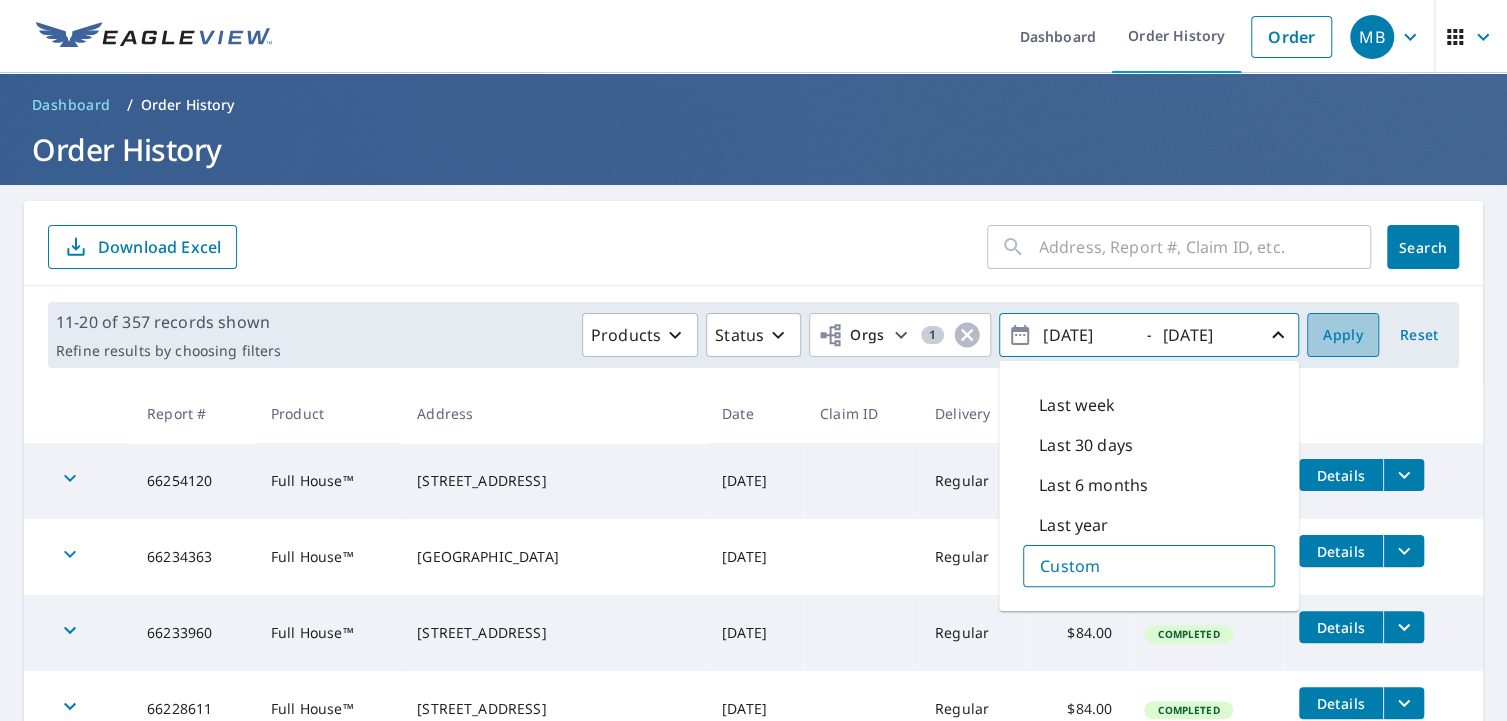 click on "Apply" at bounding box center [1343, 335] 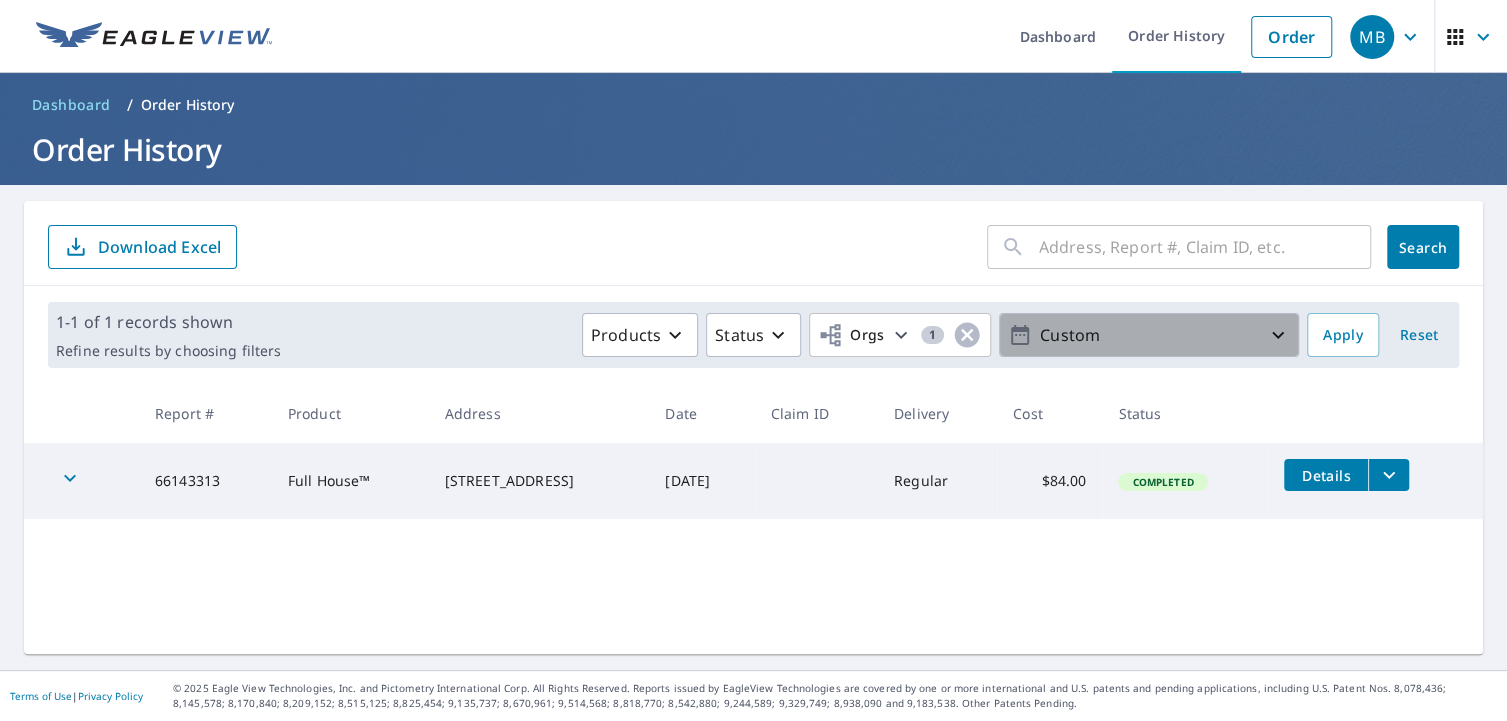 click on "Custom" at bounding box center (1149, 335) 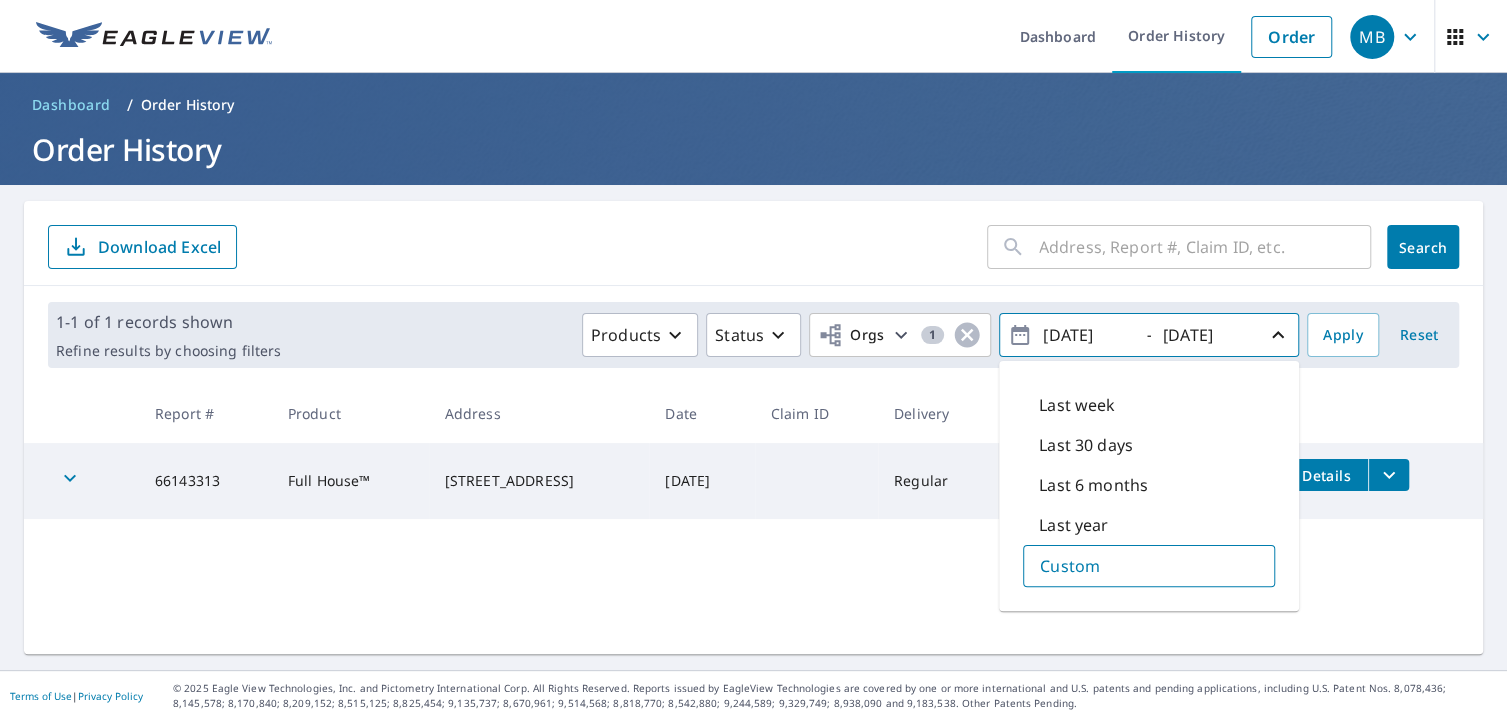 click on "[DATE]" at bounding box center (1086, 335) 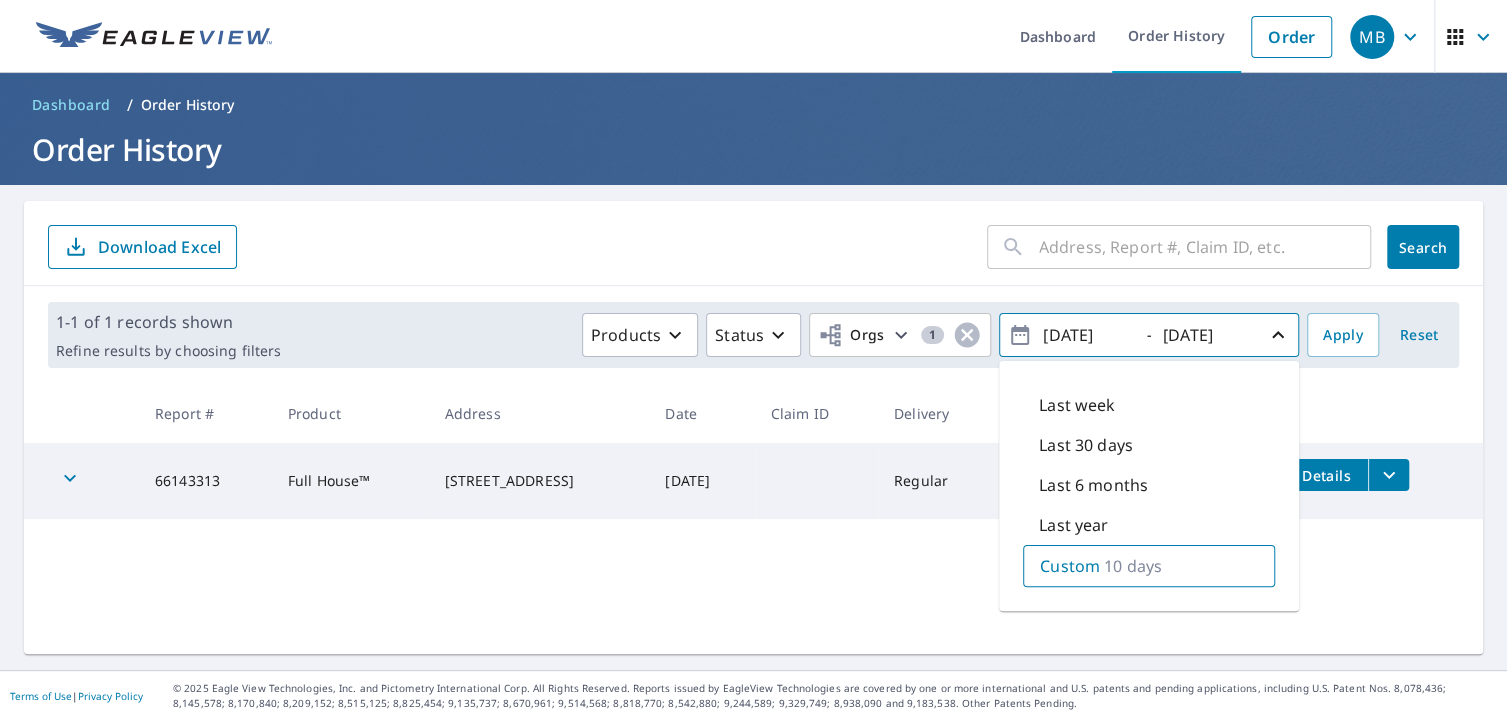 type on "[DATE]" 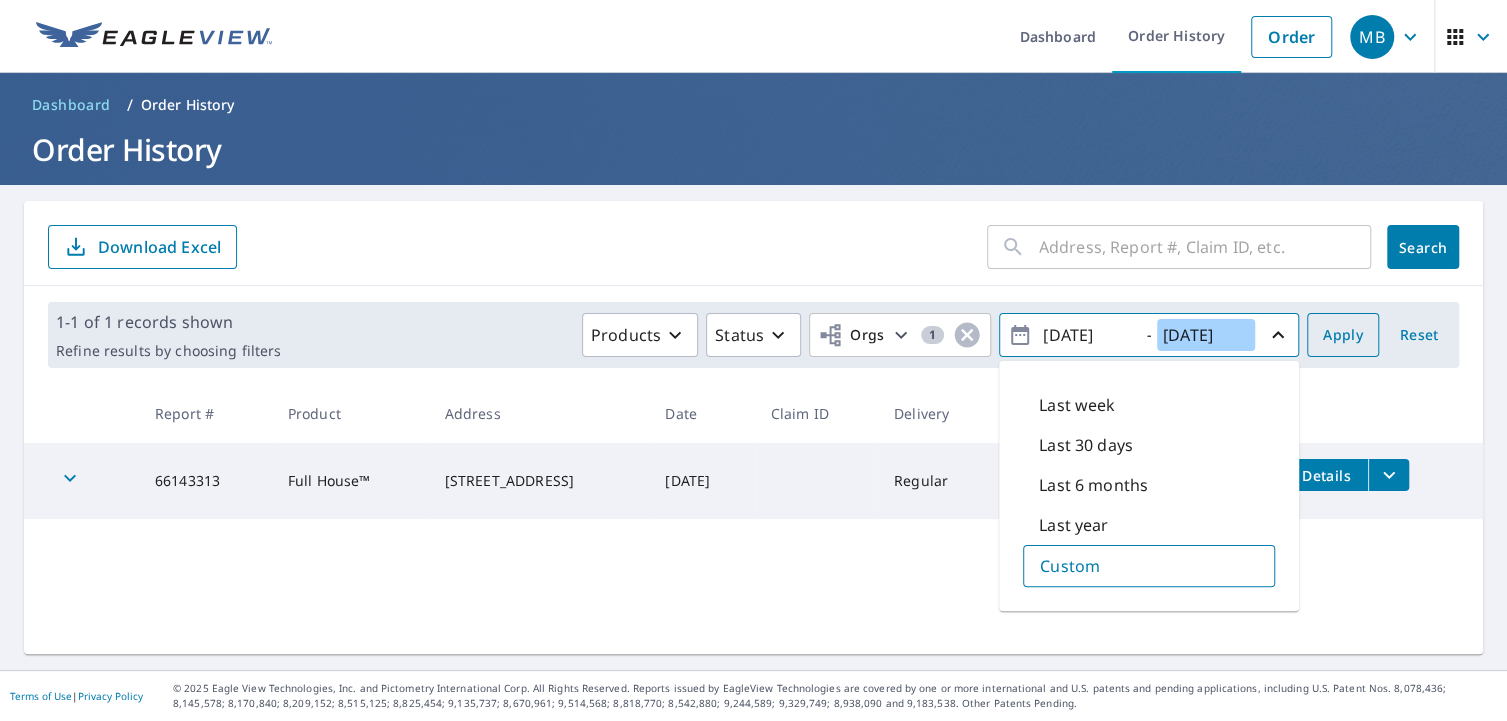 type on "[DATE]" 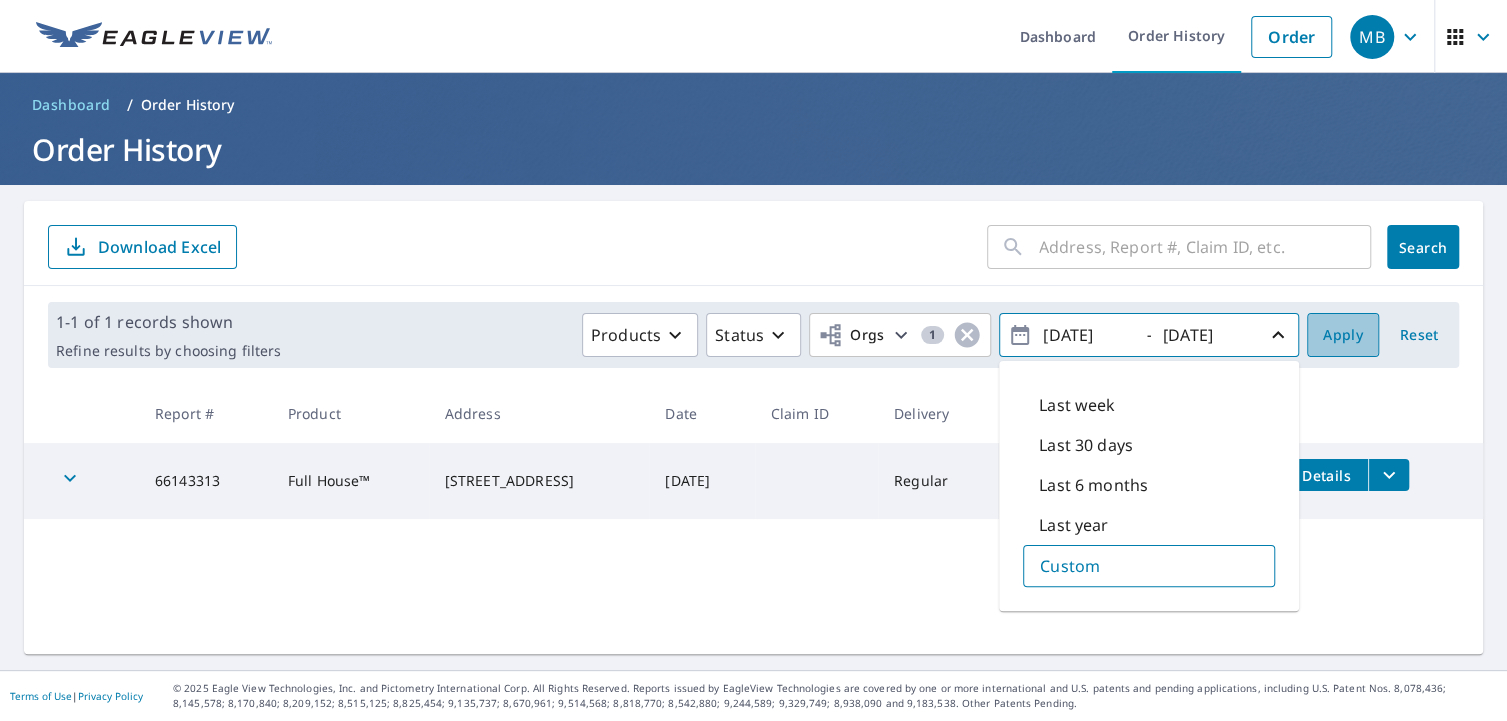 click on "Apply" at bounding box center (1343, 335) 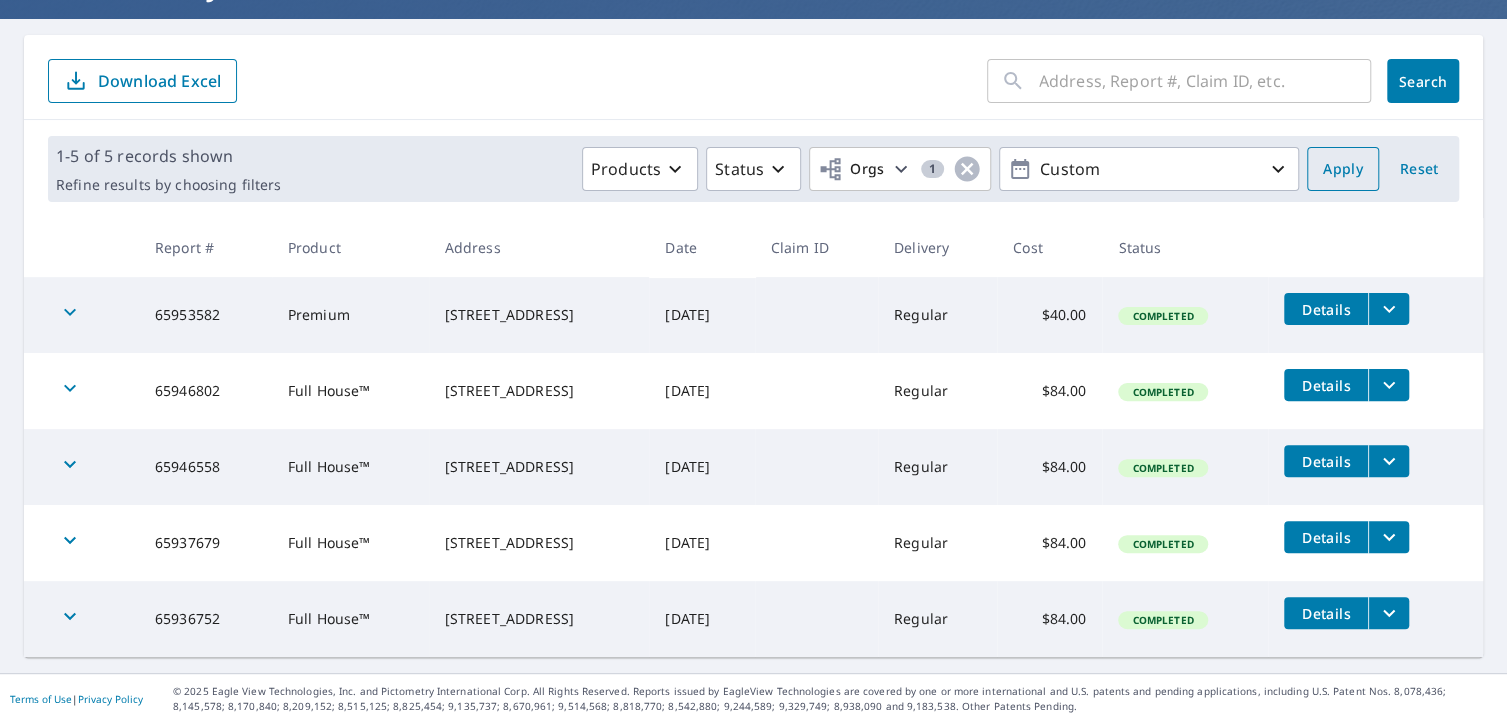 scroll, scrollTop: 167, scrollLeft: 0, axis: vertical 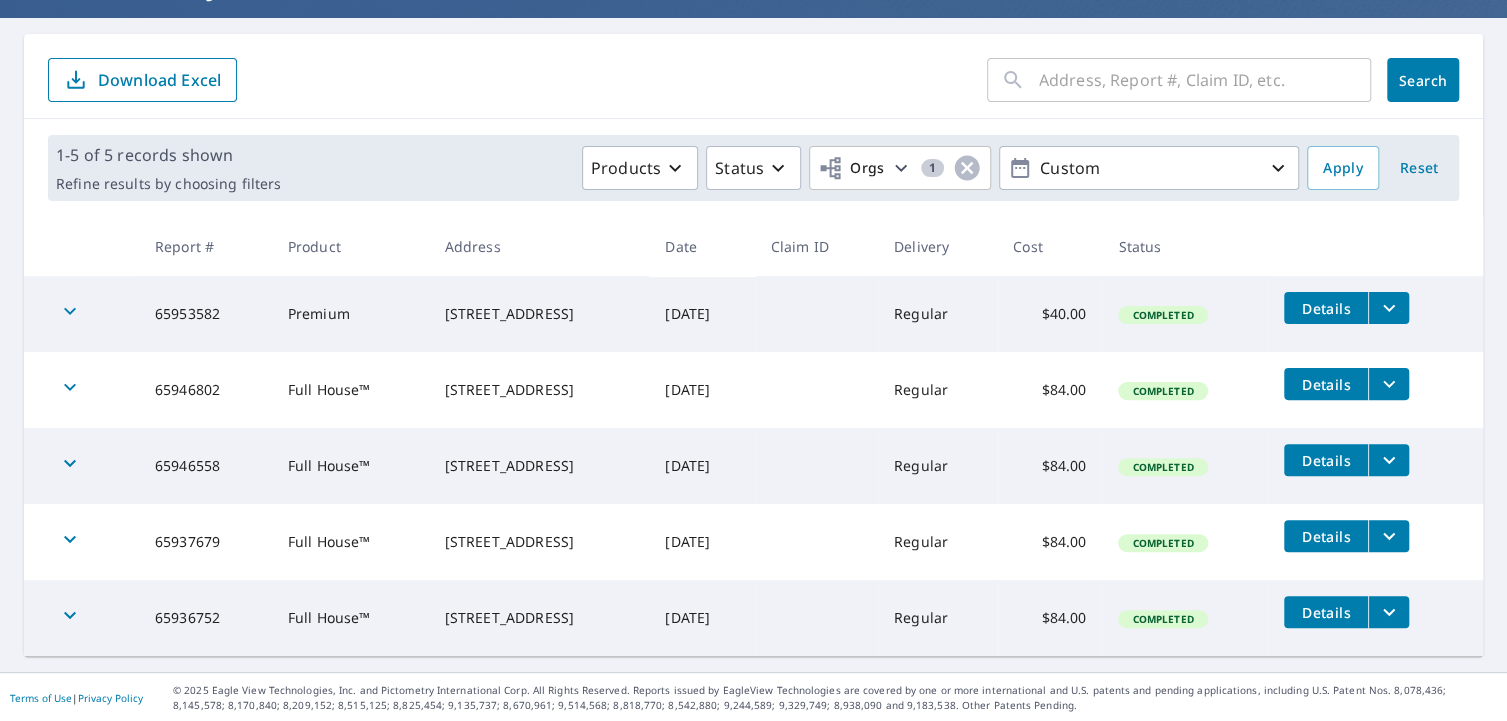 click on "65937679" at bounding box center [205, 542] 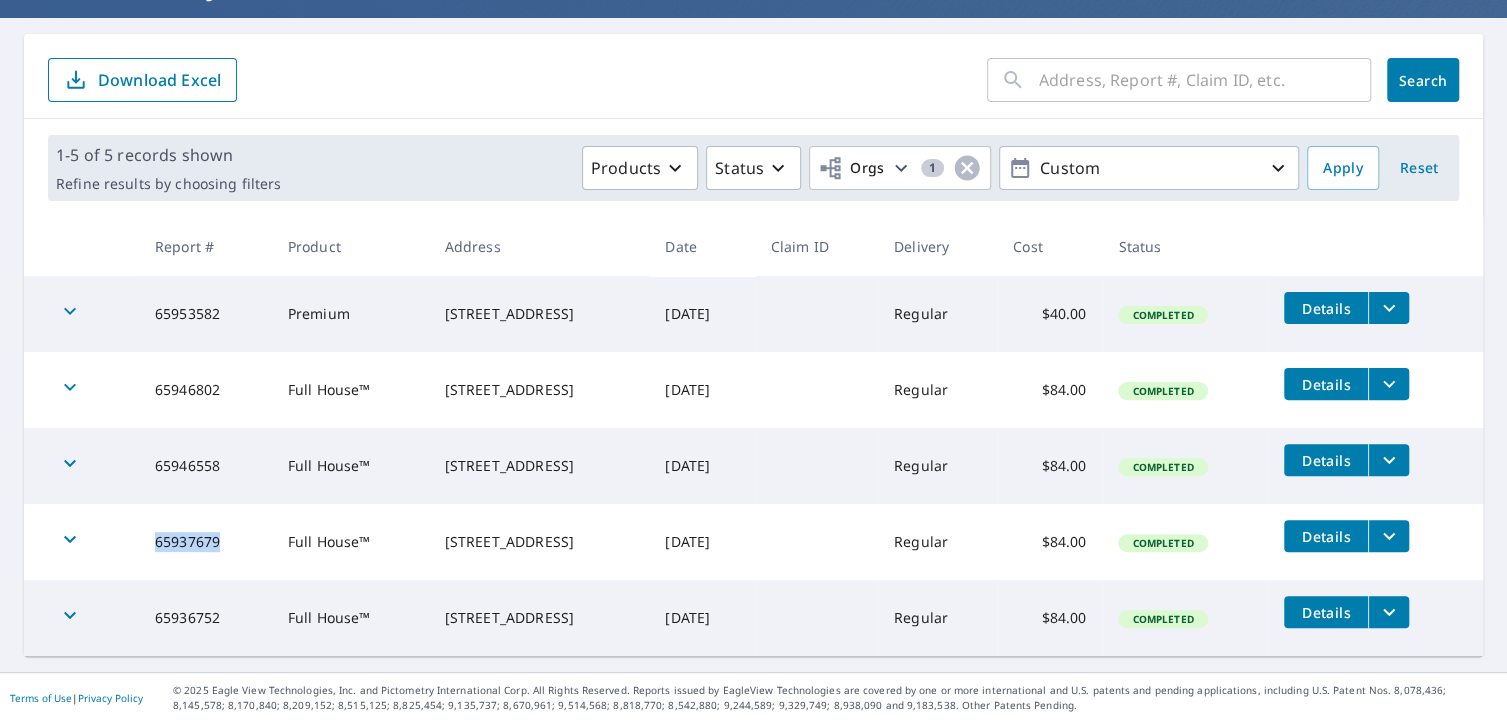 click on "65937679" at bounding box center (205, 542) 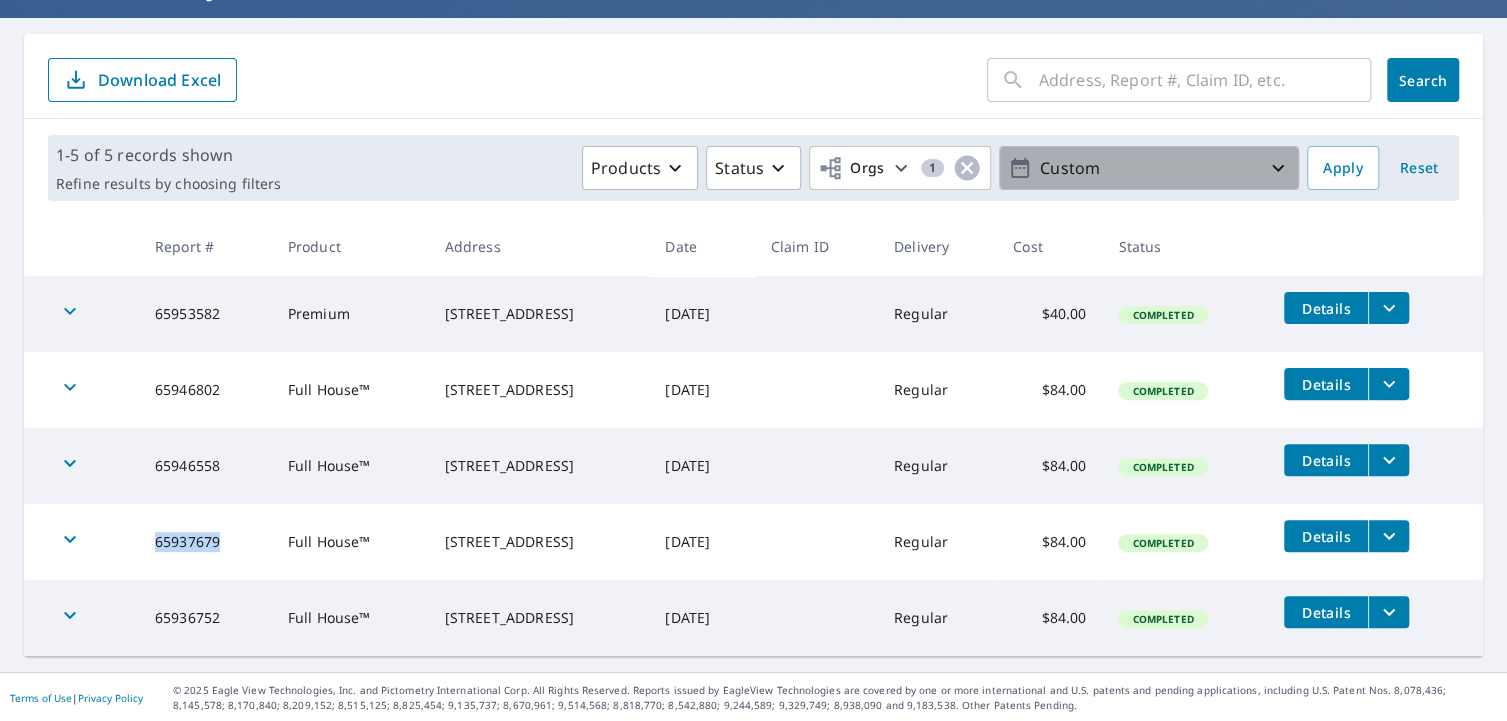 click on "Custom" at bounding box center (1149, 168) 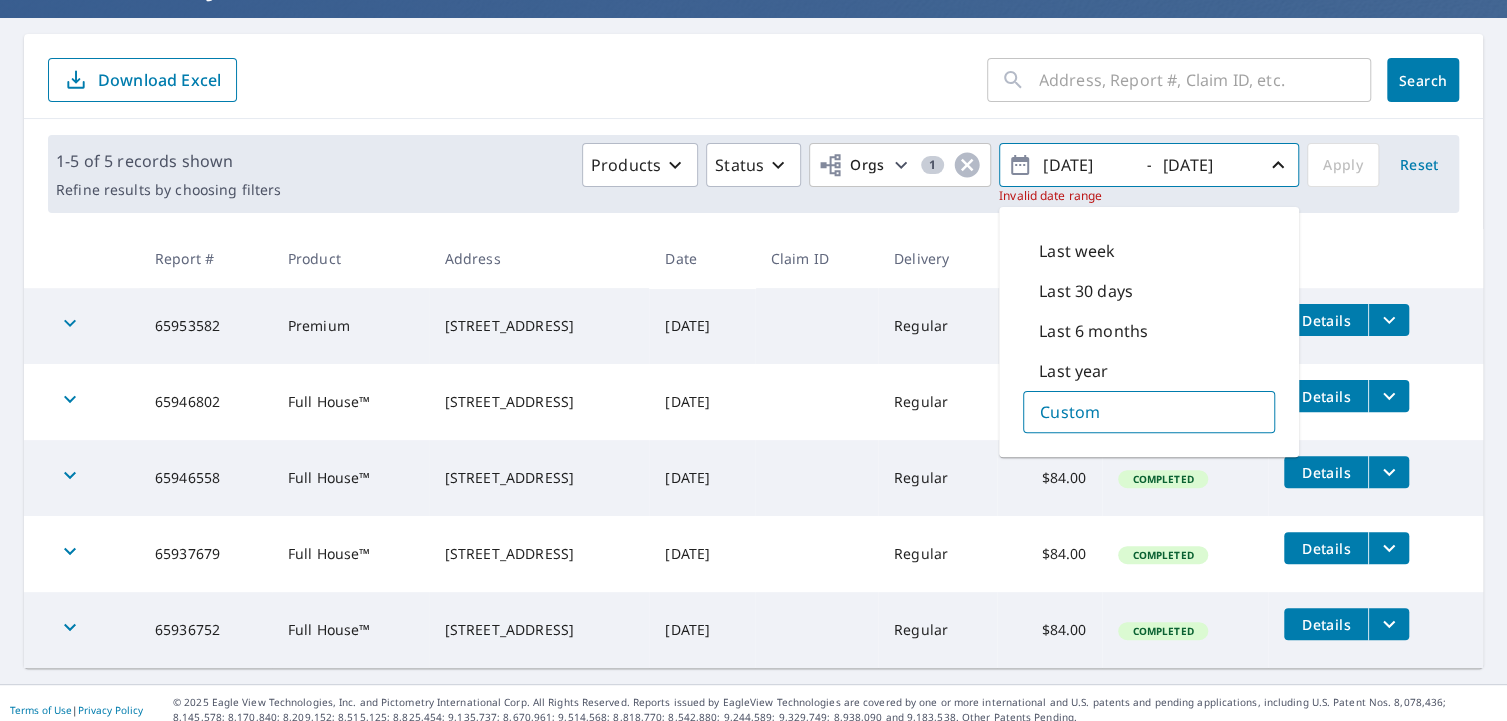 type on "[DATE]" 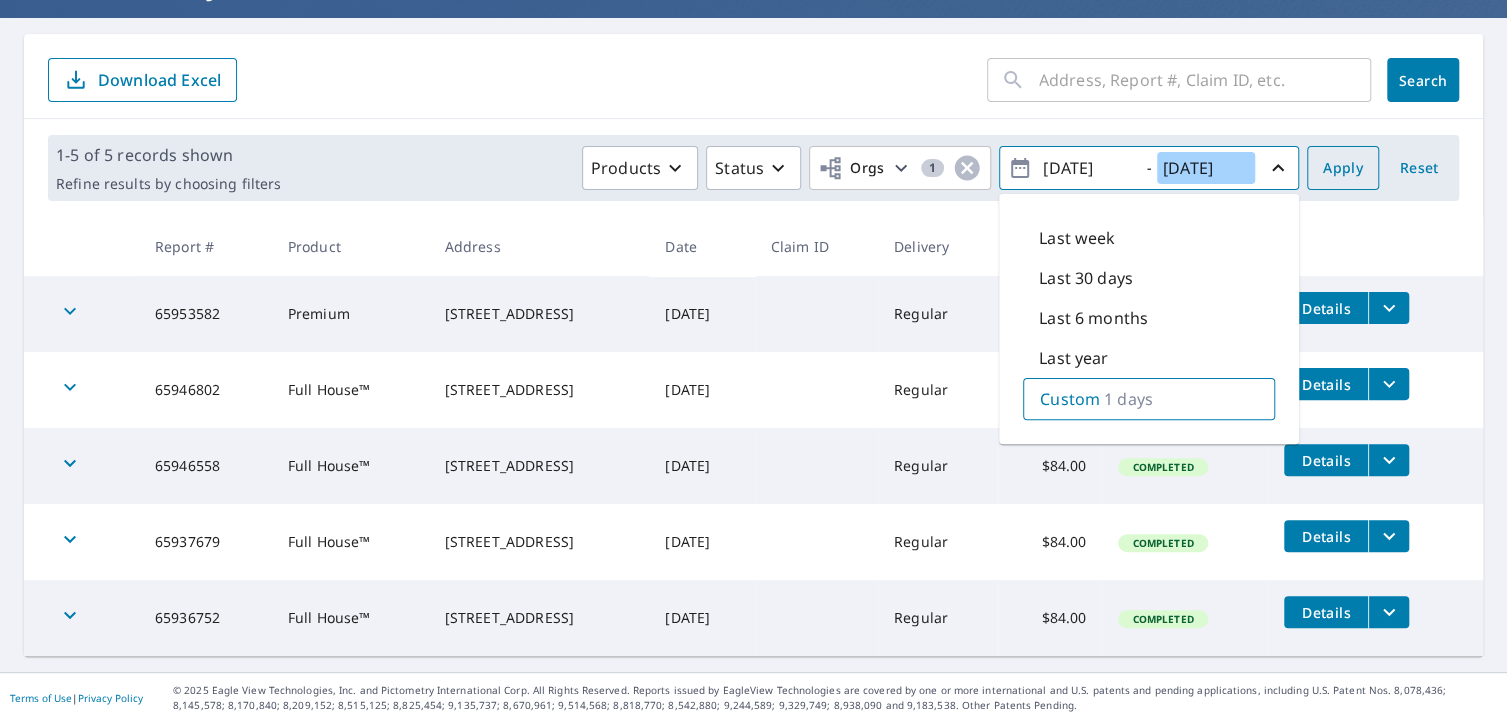 type on "[DATE]" 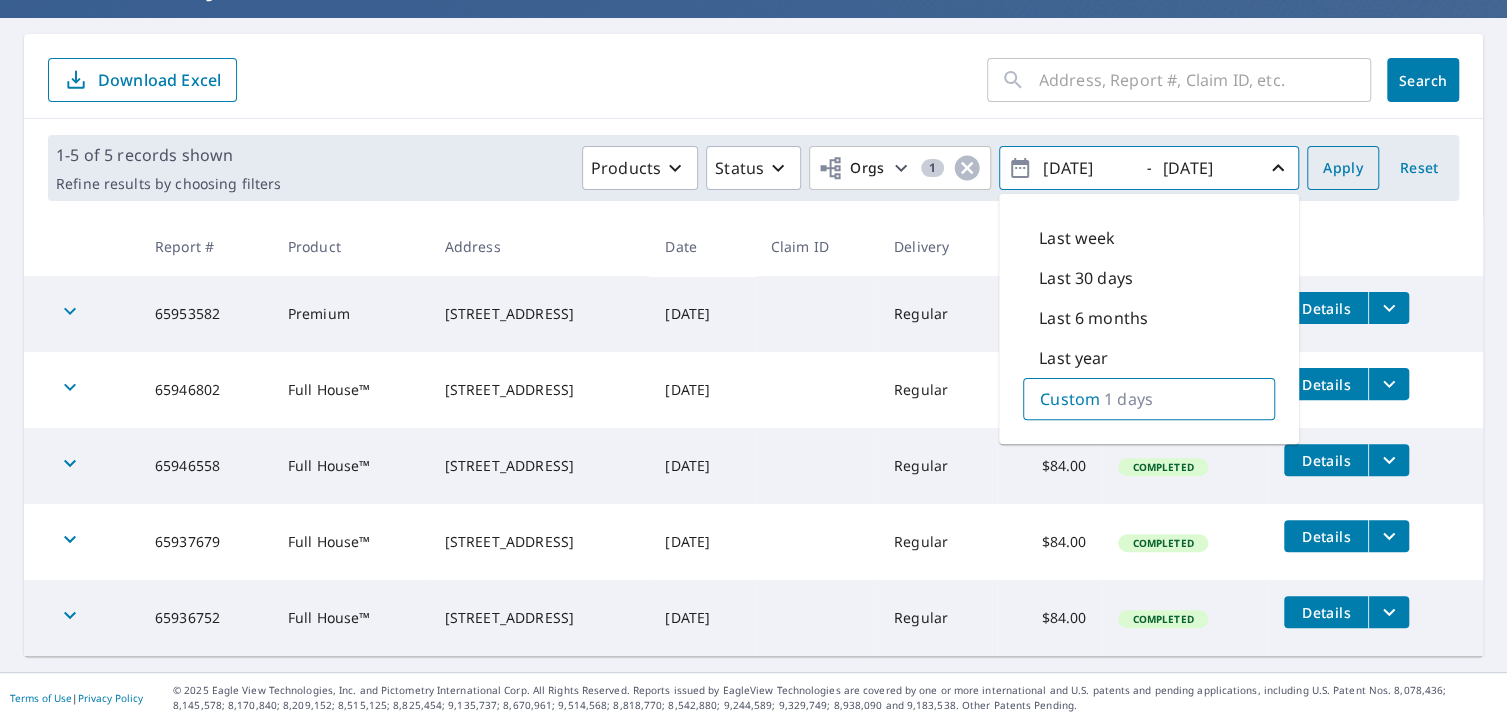 click on "Apply" at bounding box center (1343, 168) 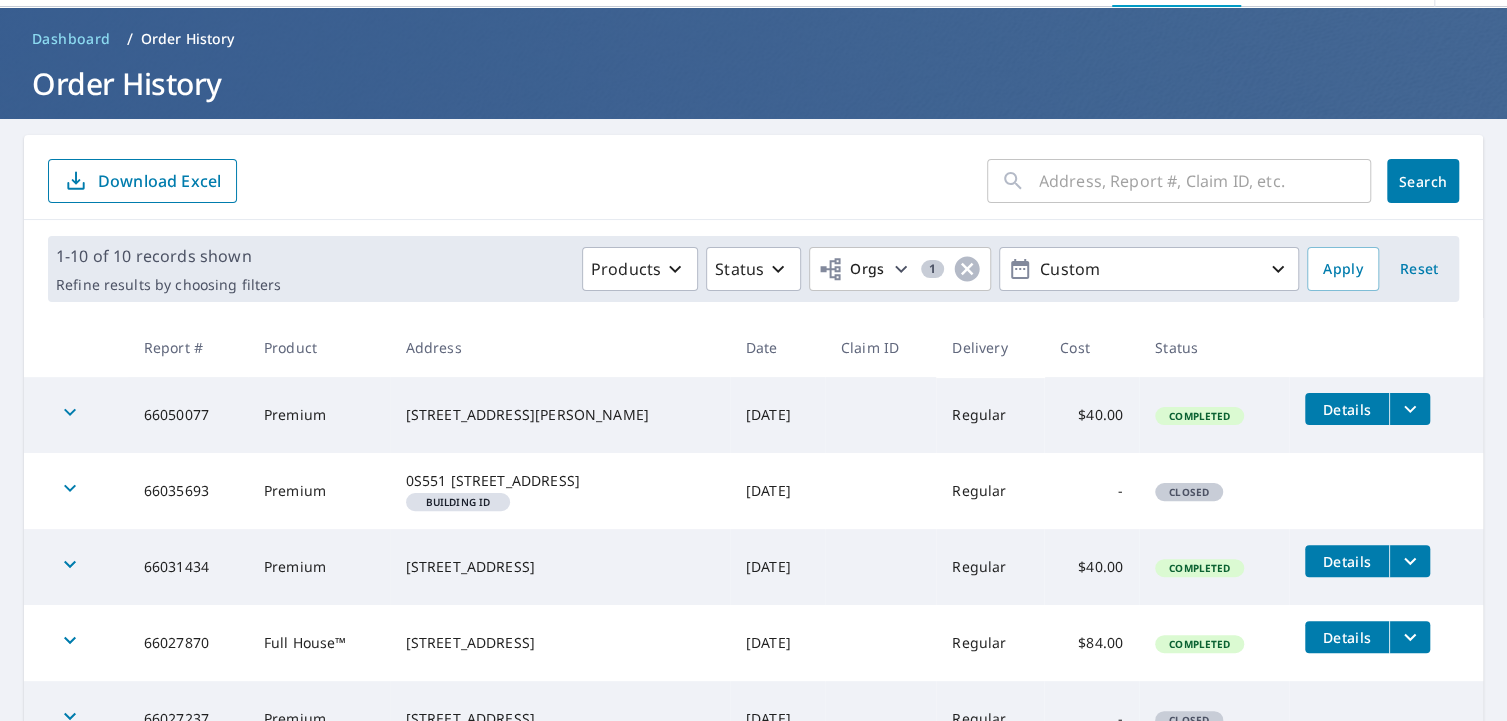 scroll, scrollTop: 64, scrollLeft: 0, axis: vertical 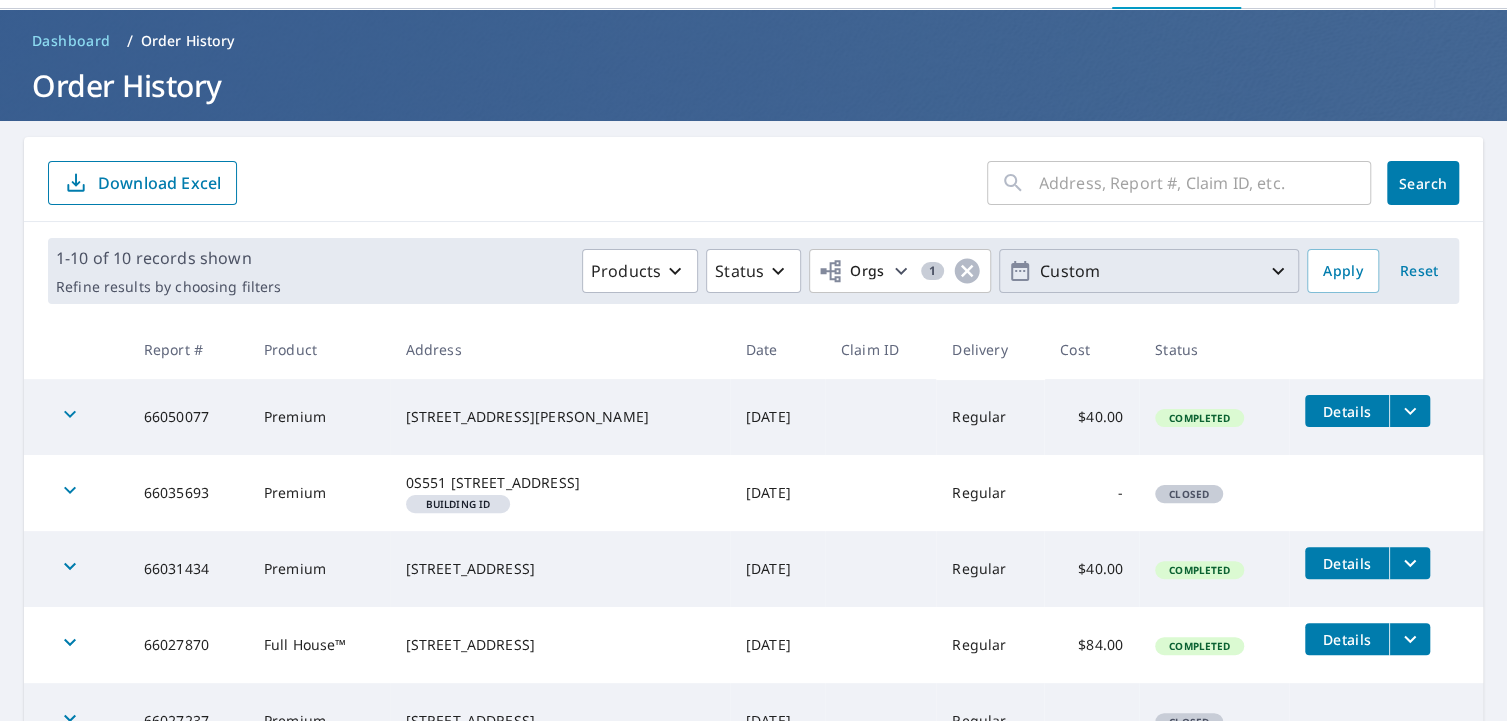 click on "Custom" at bounding box center [1149, 271] 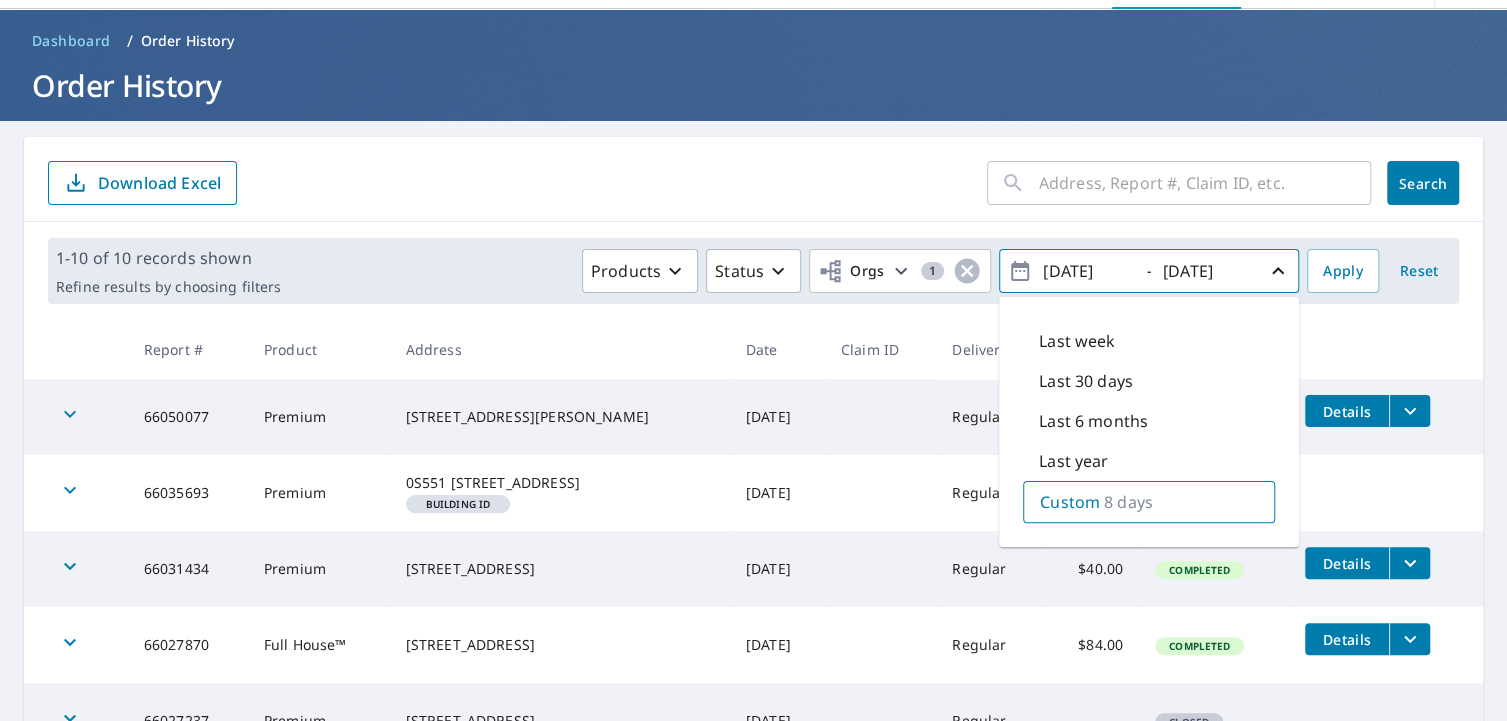 type on "[DATE]" 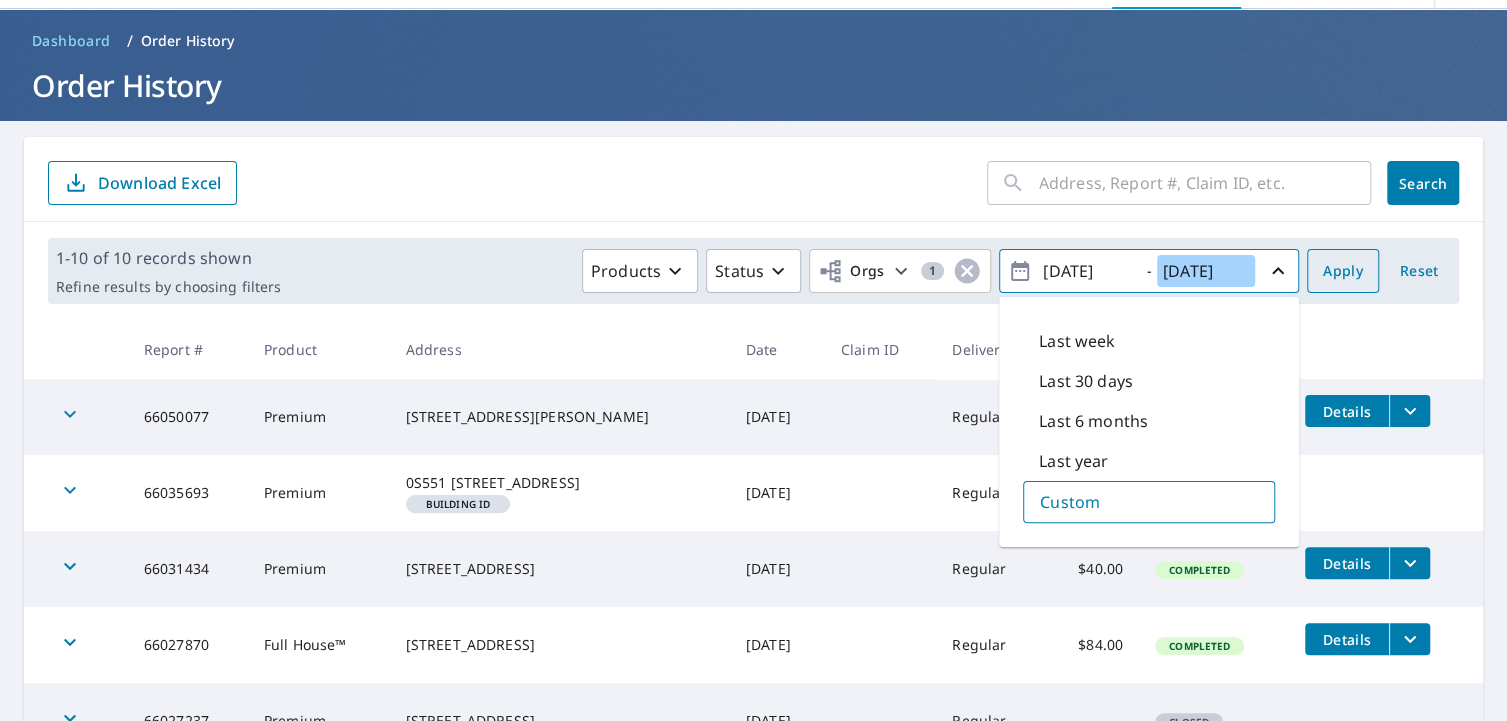 type on "[DATE]" 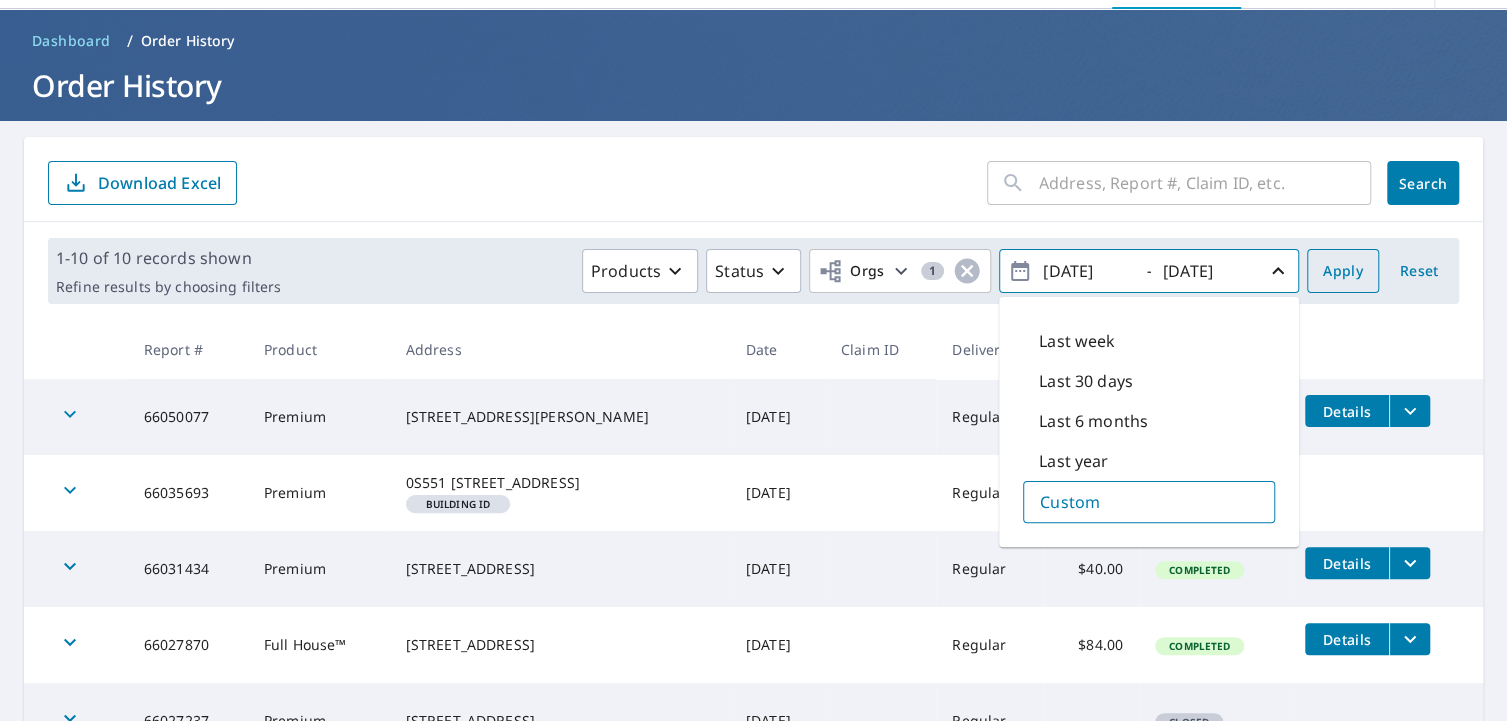 click on "Apply" at bounding box center (1343, 271) 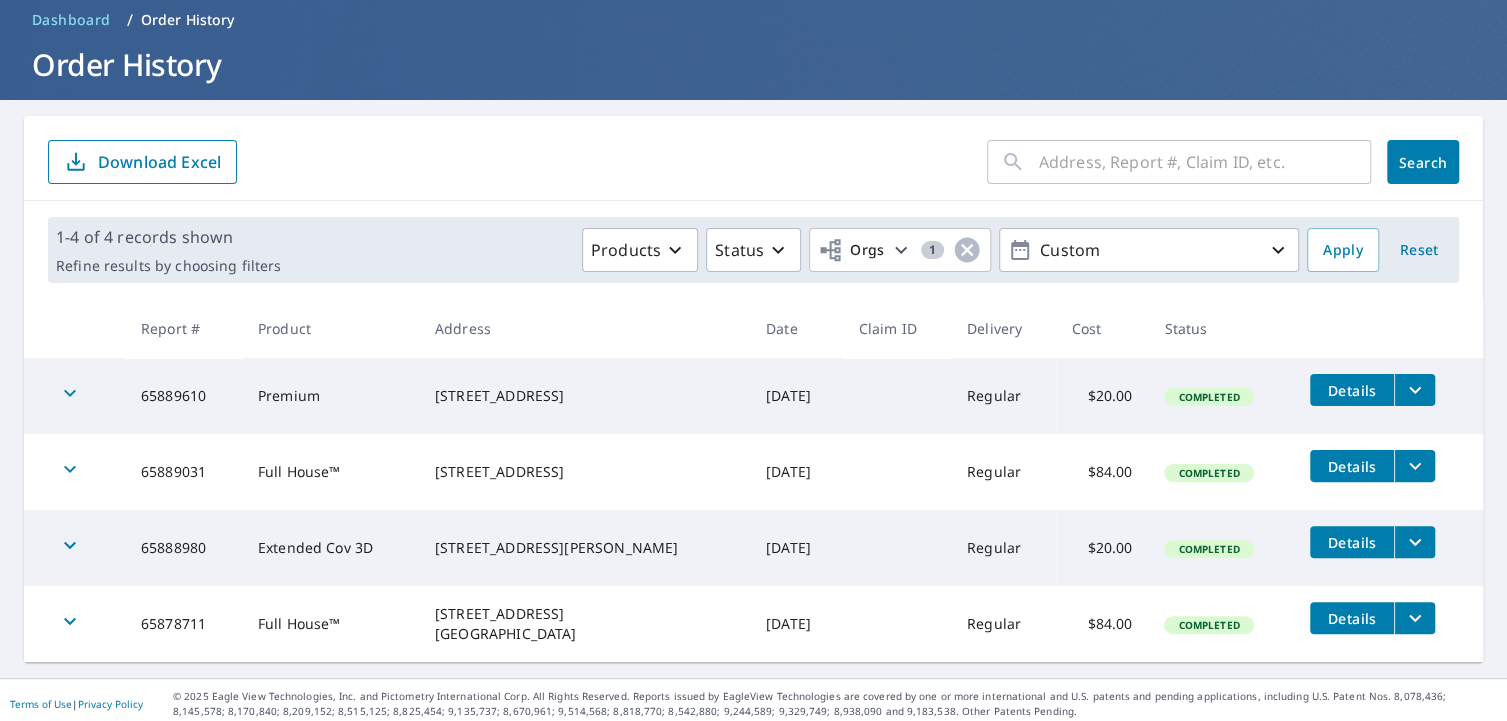 scroll, scrollTop: 91, scrollLeft: 0, axis: vertical 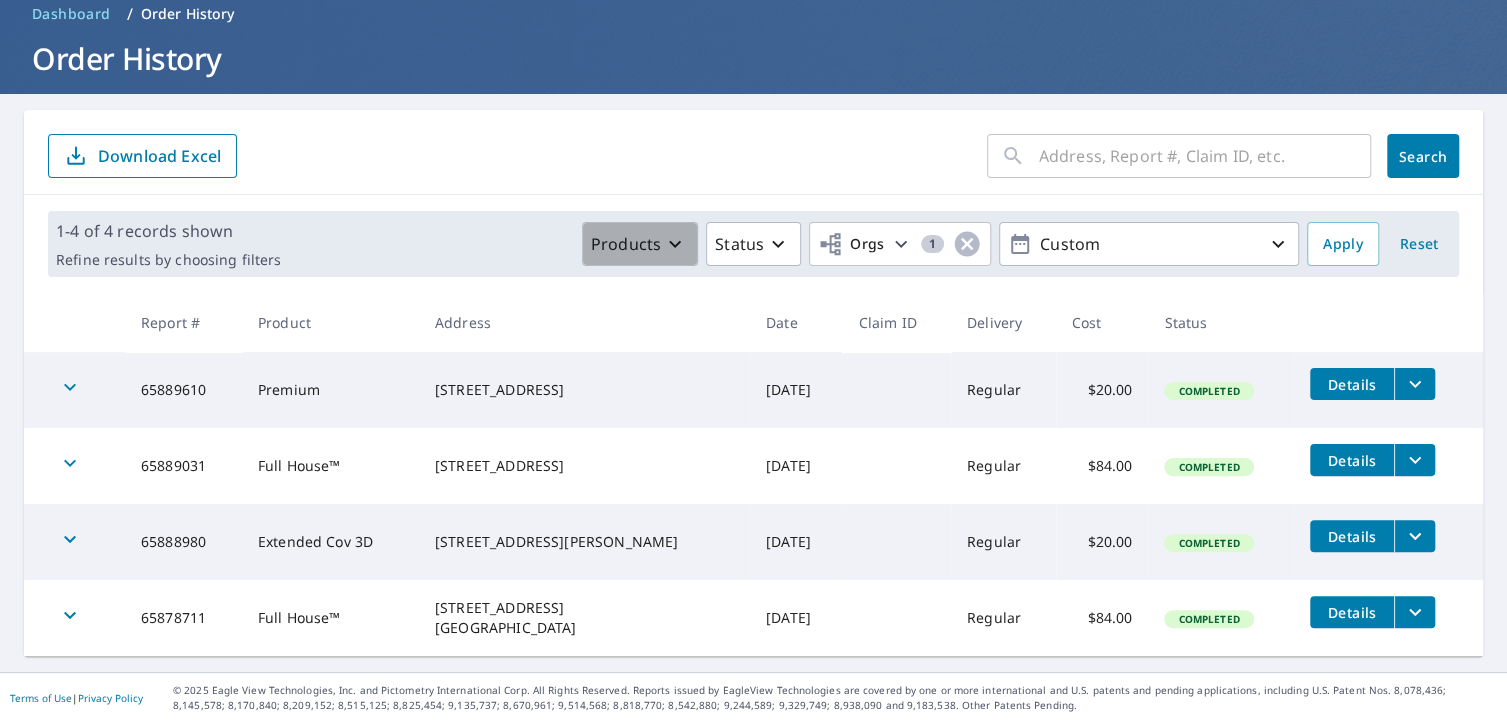 click 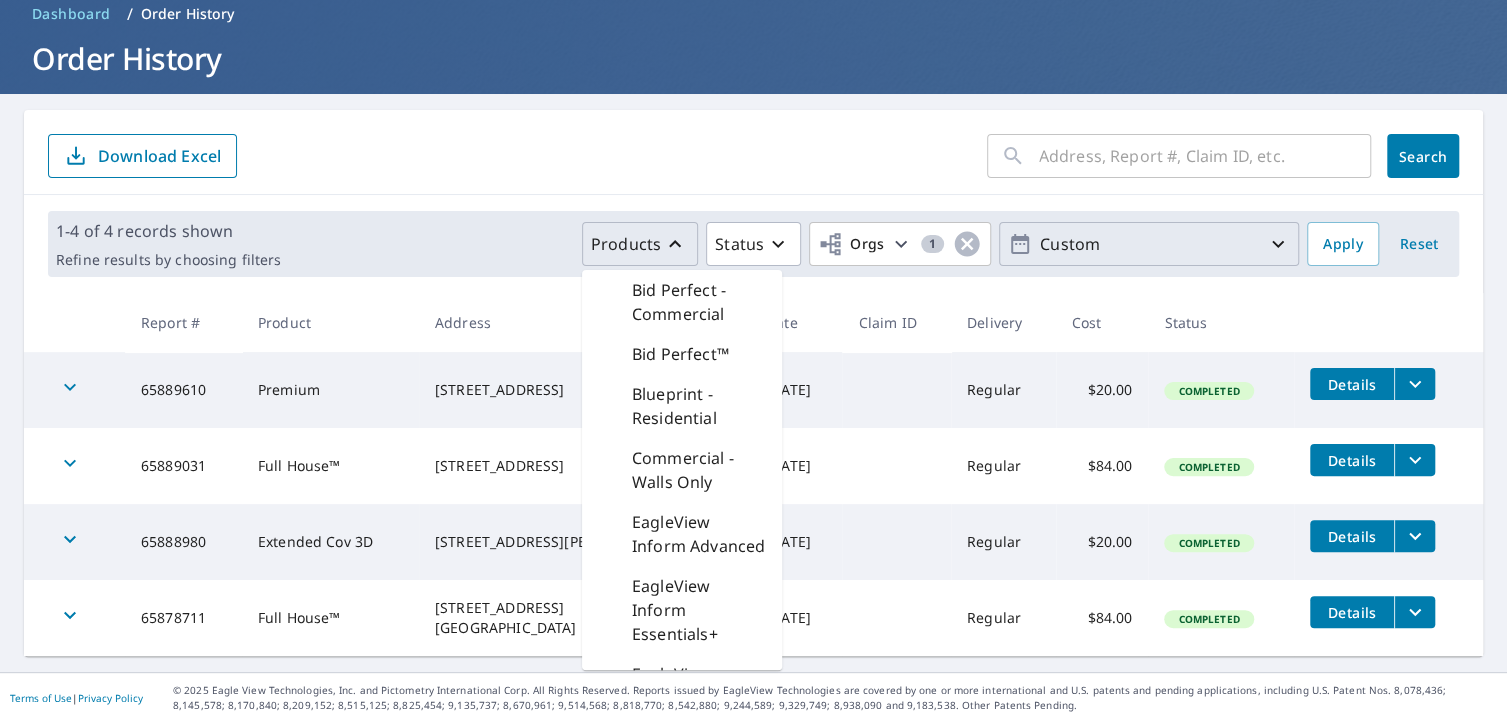 click on "Custom" at bounding box center (1149, 244) 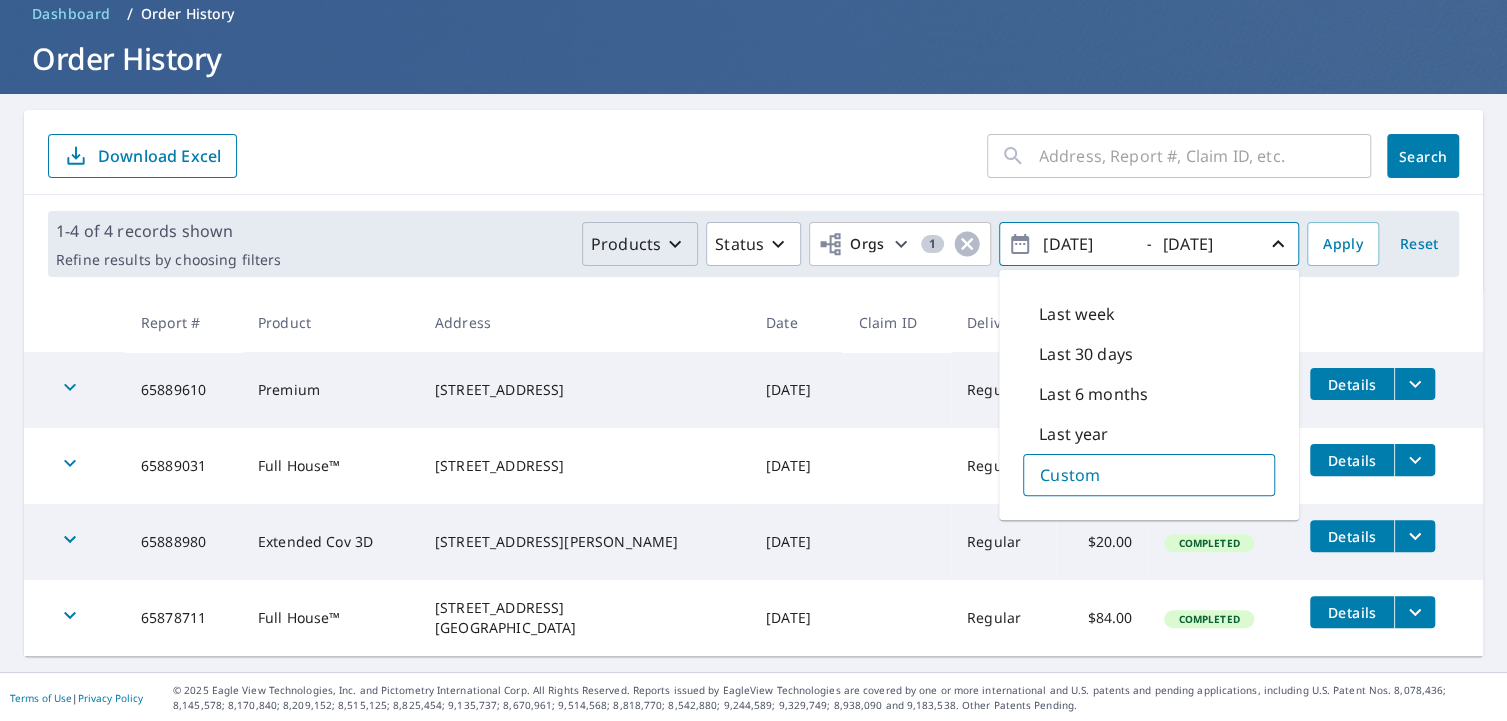 click on "[DATE]" at bounding box center (1209, 244) 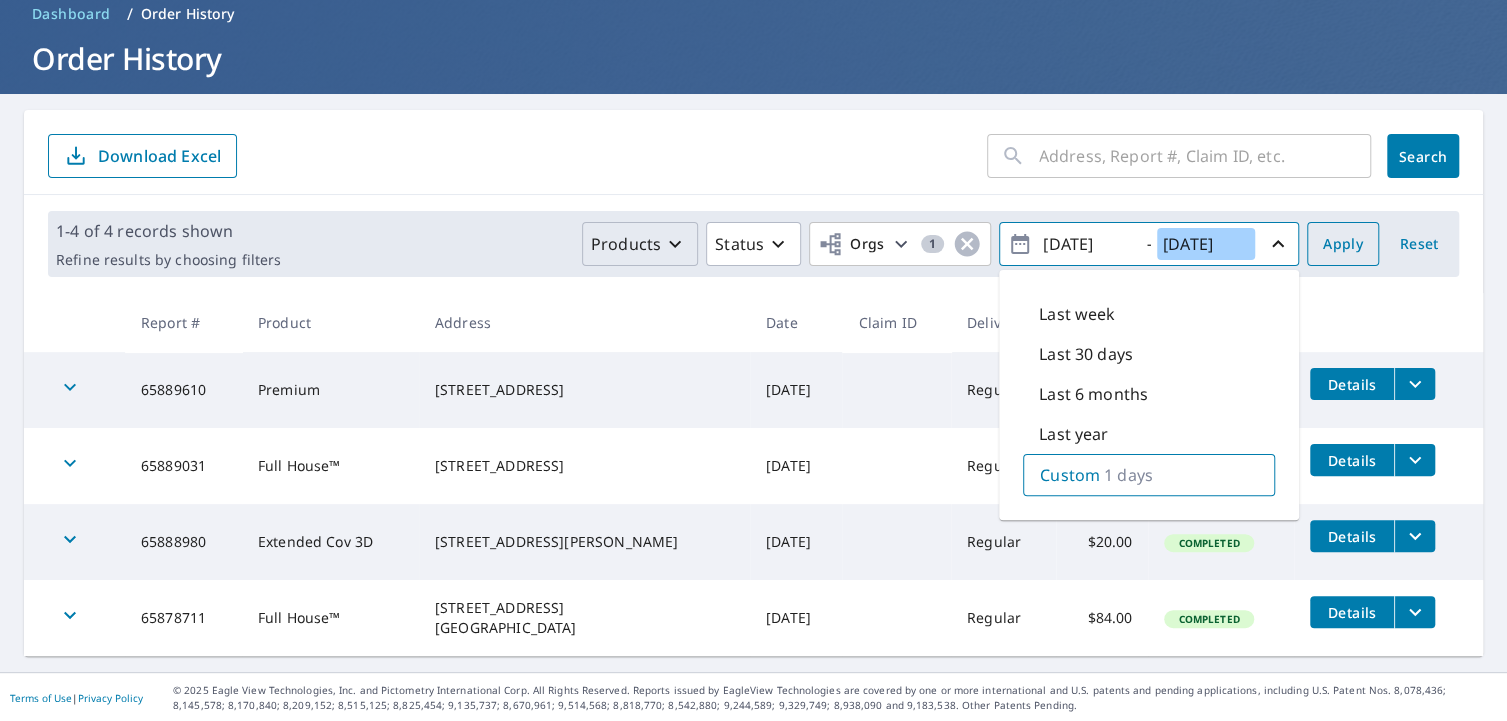 type on "[DATE]" 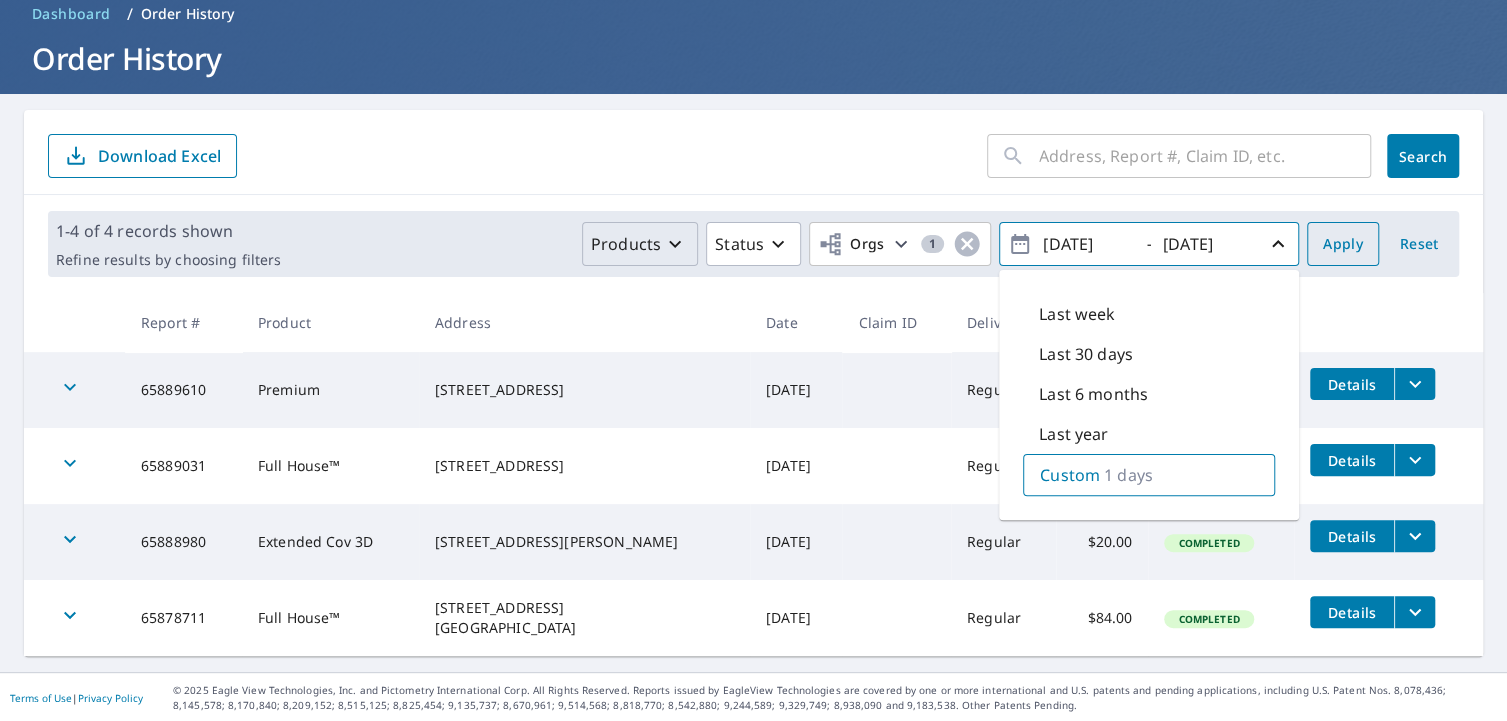 click on "Apply" at bounding box center [1343, 244] 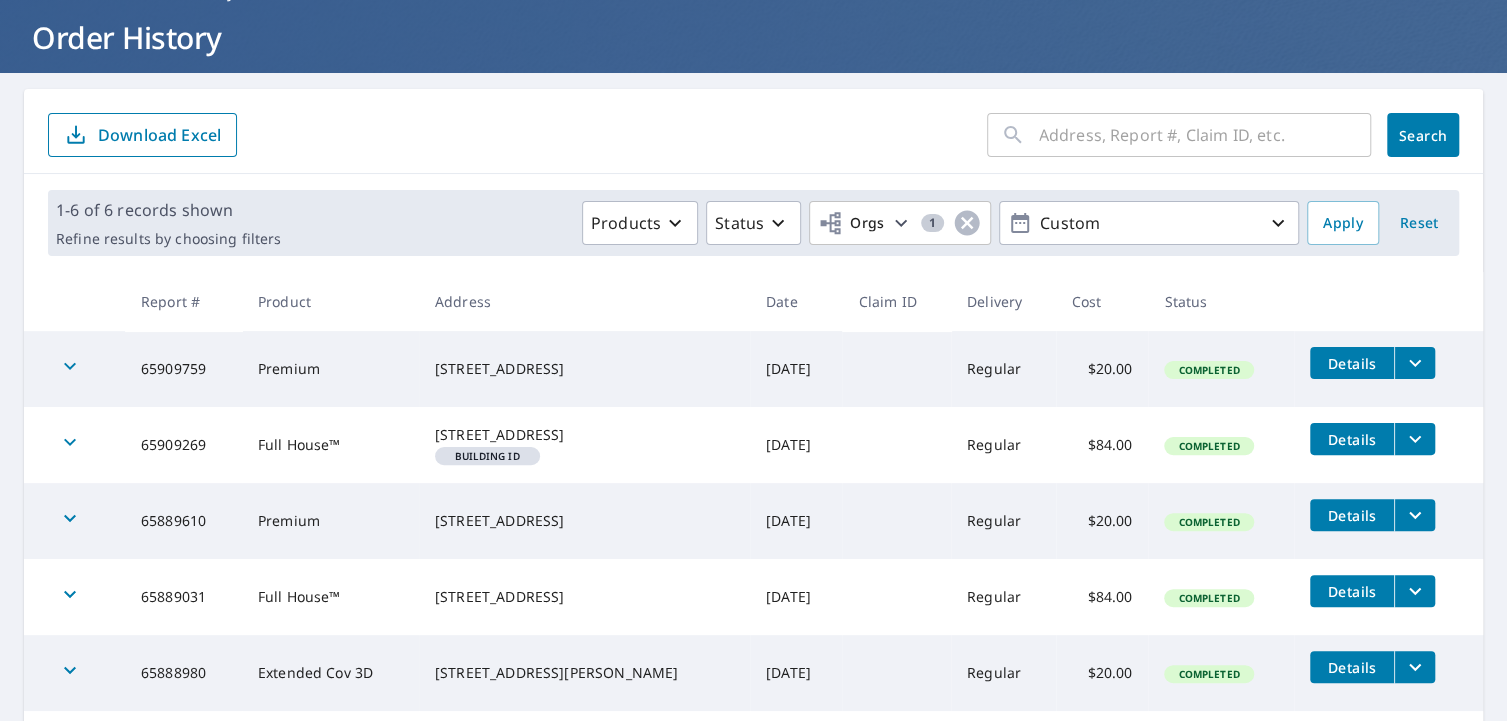 scroll, scrollTop: 59, scrollLeft: 0, axis: vertical 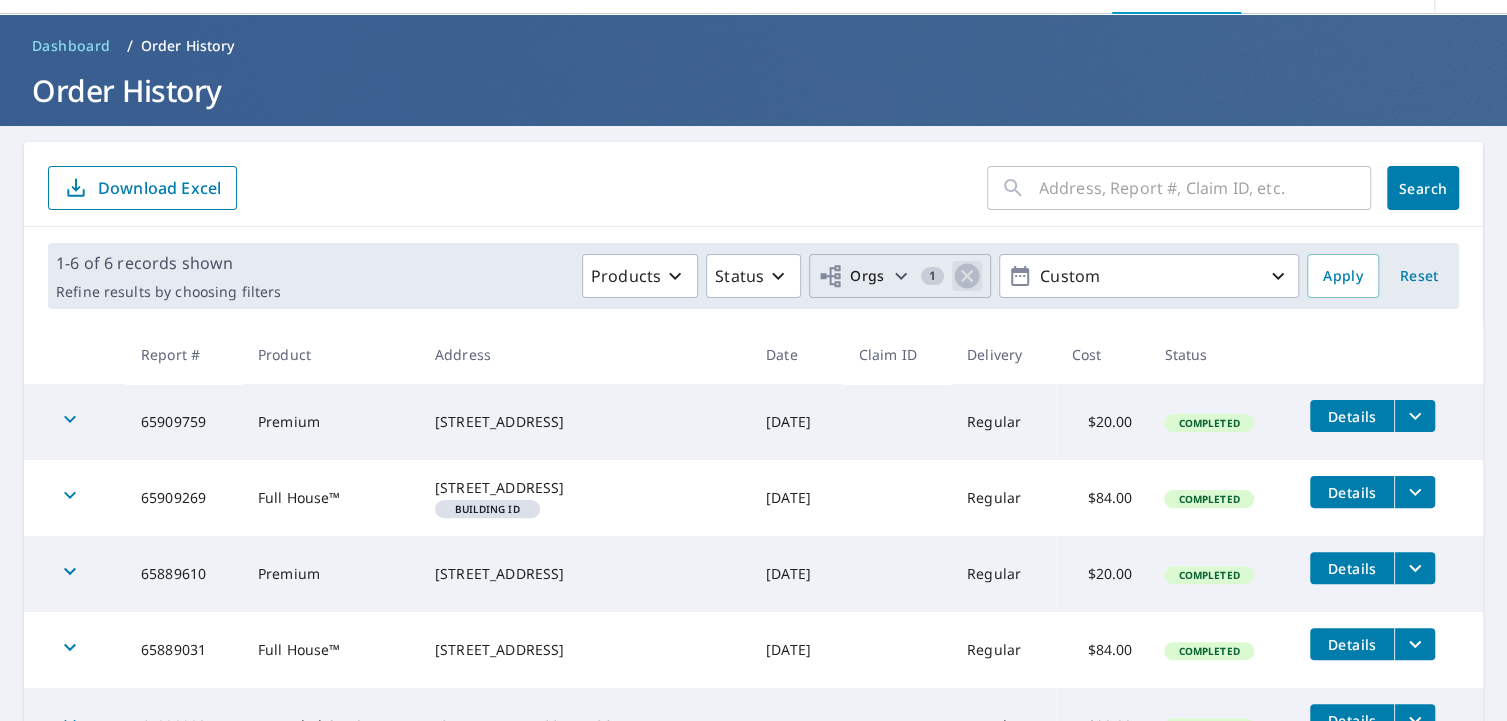 click 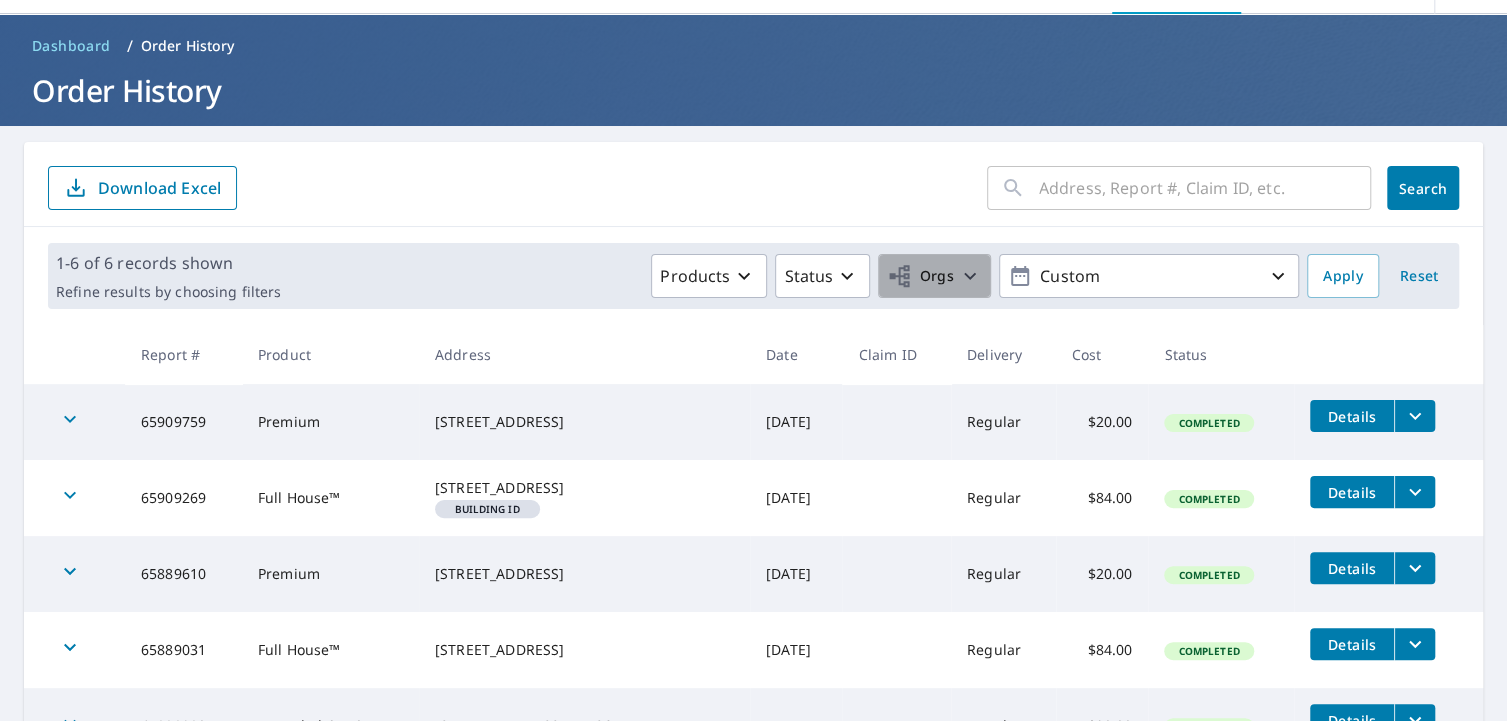 click 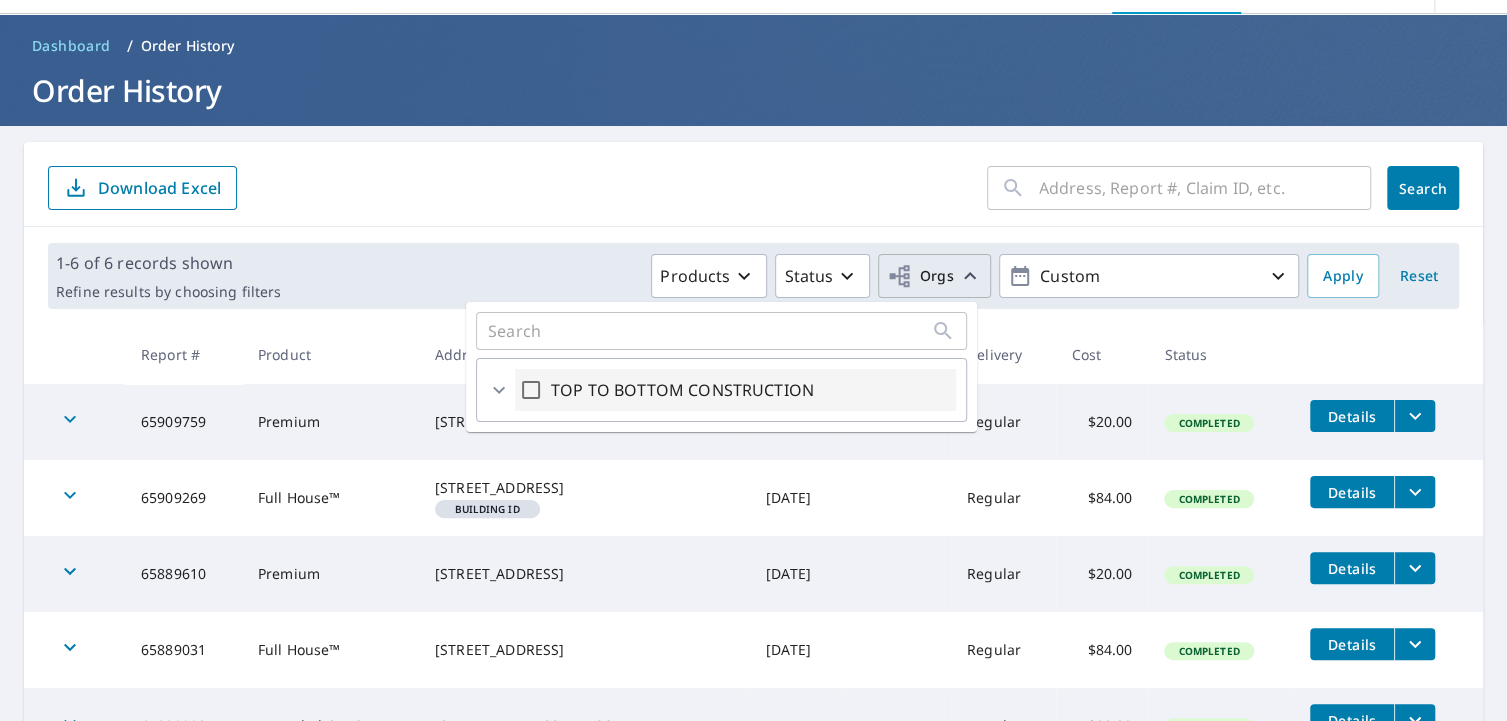 click 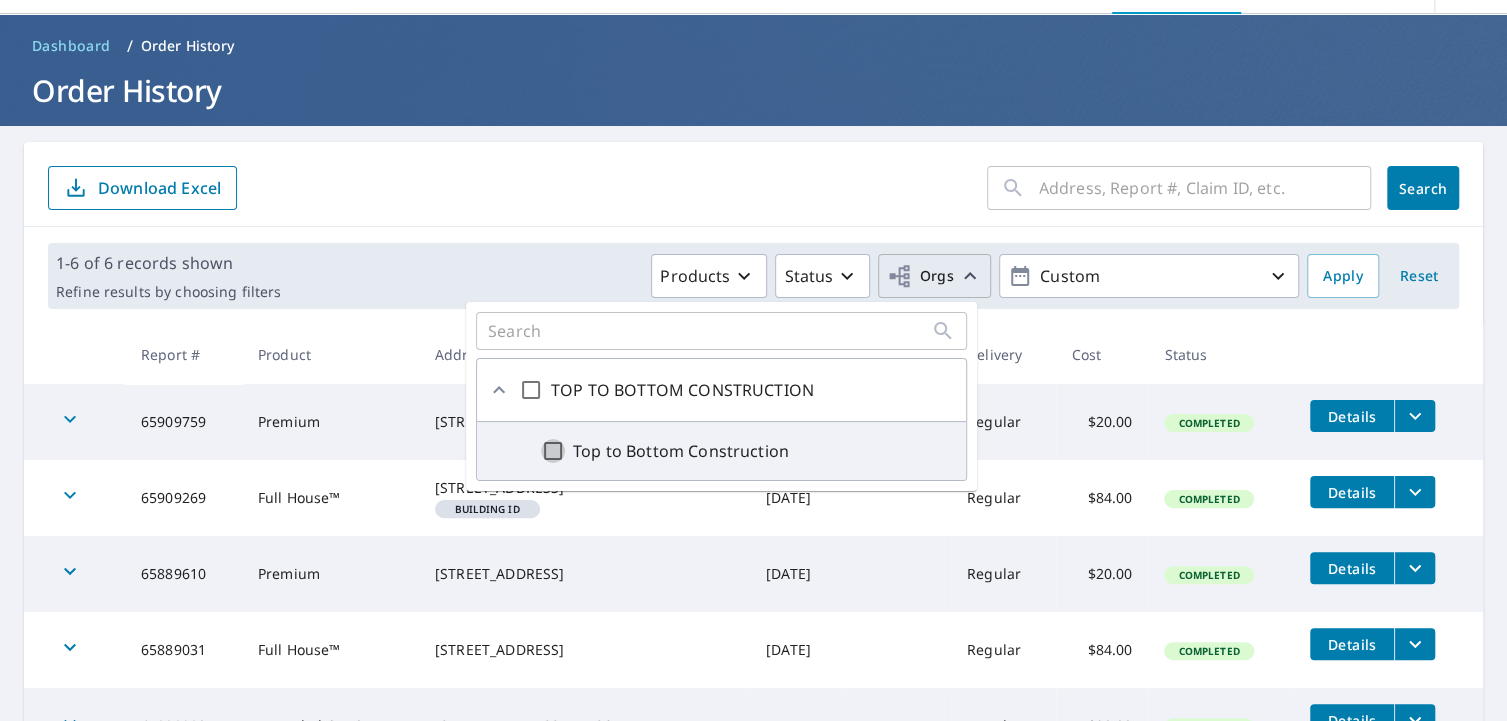 click on "Top to Bottom Construction" at bounding box center [553, 451] 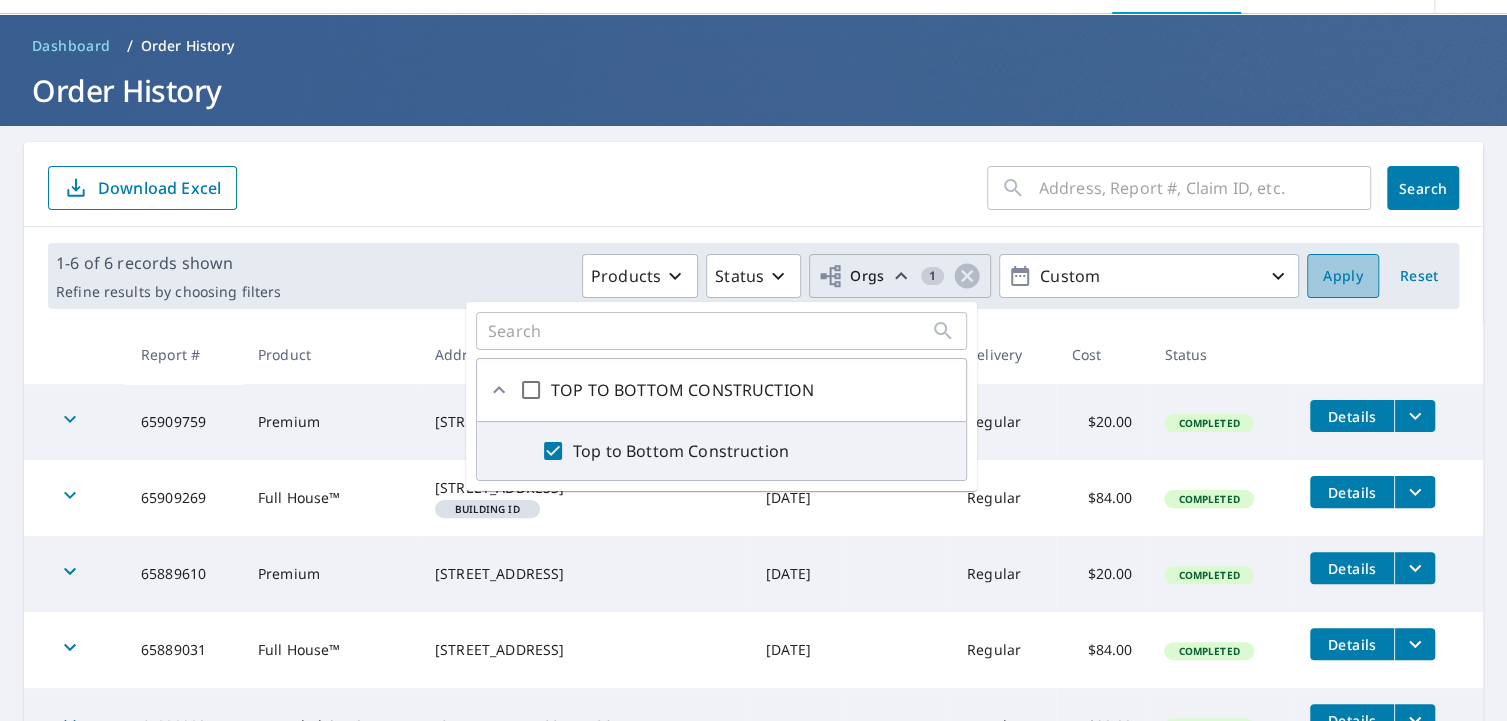click on "Apply" at bounding box center (1343, 276) 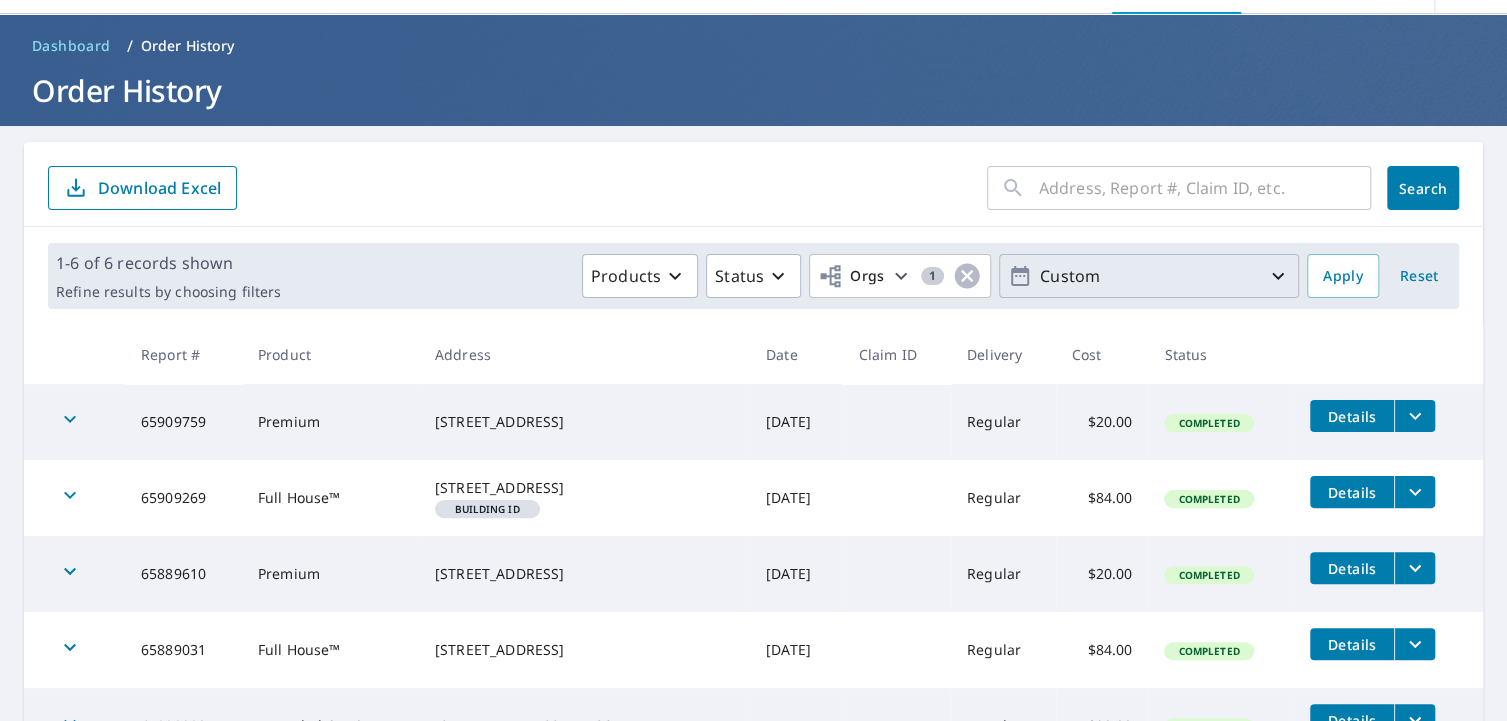 click on "Custom" at bounding box center (1149, 276) 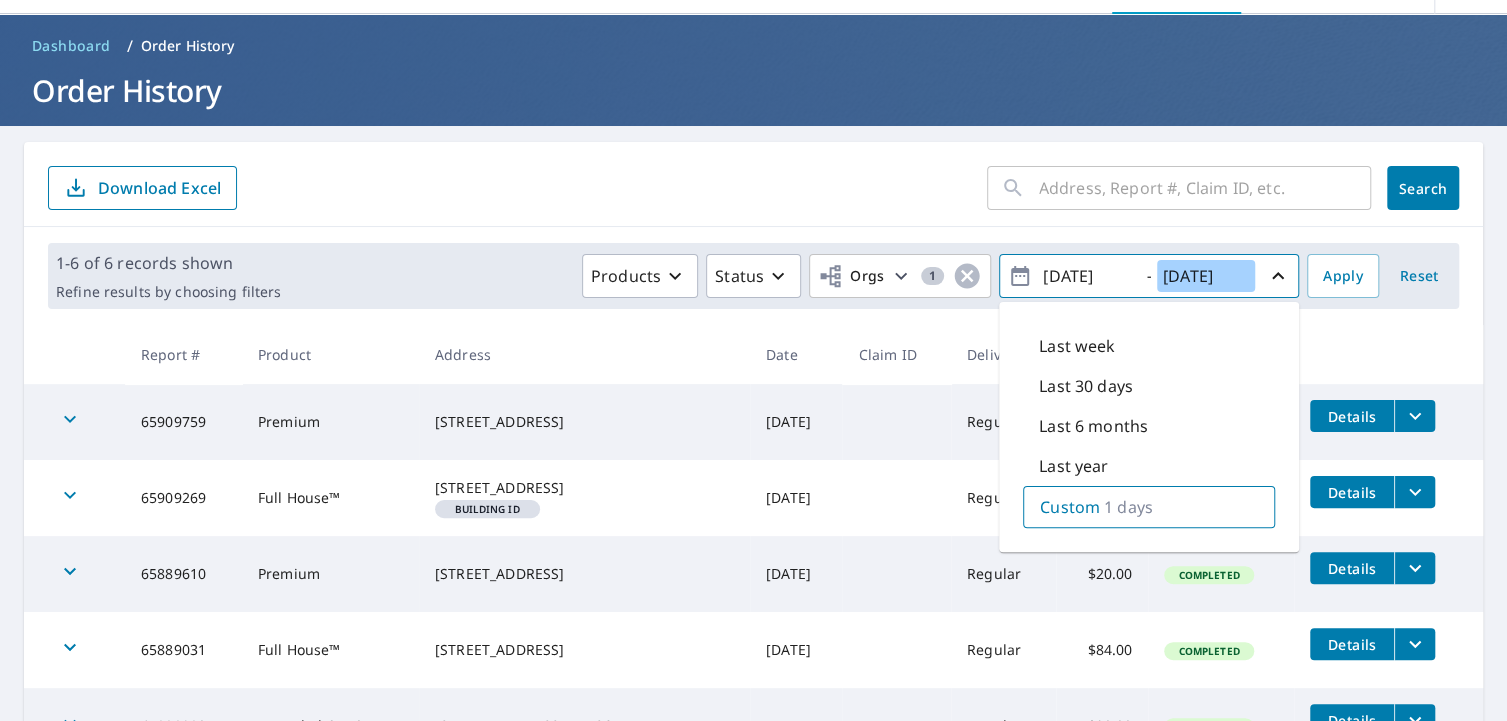 click on "[DATE]" at bounding box center (1206, 276) 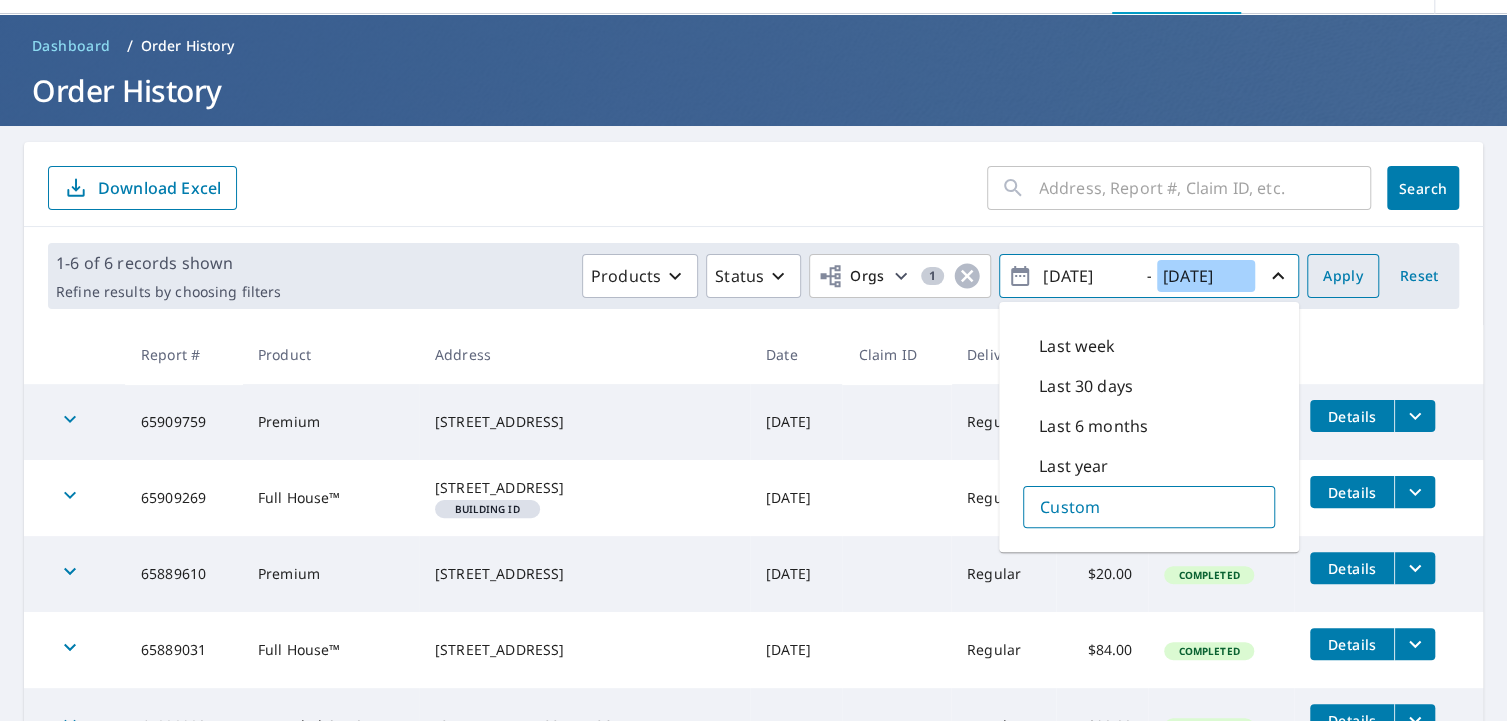 type on "[DATE]" 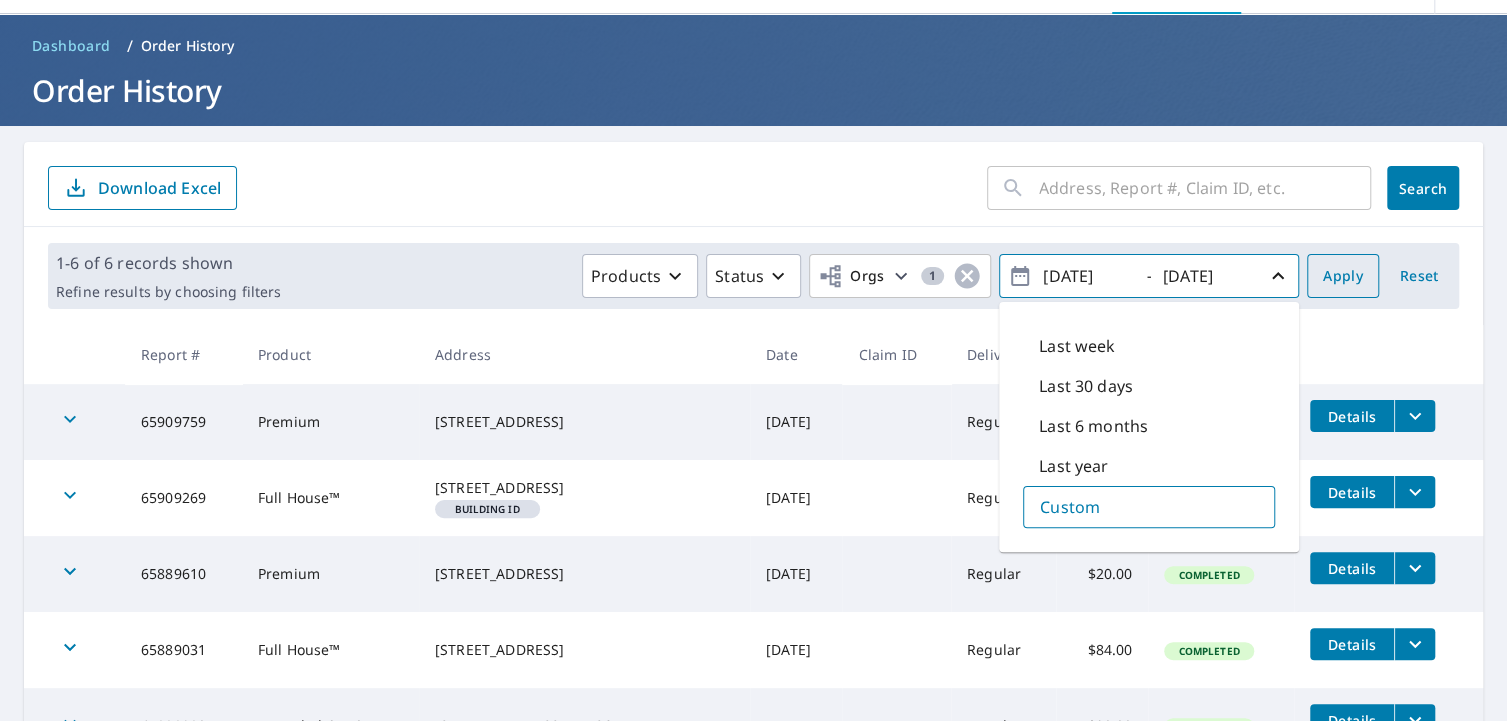 click on "Apply" at bounding box center (1343, 276) 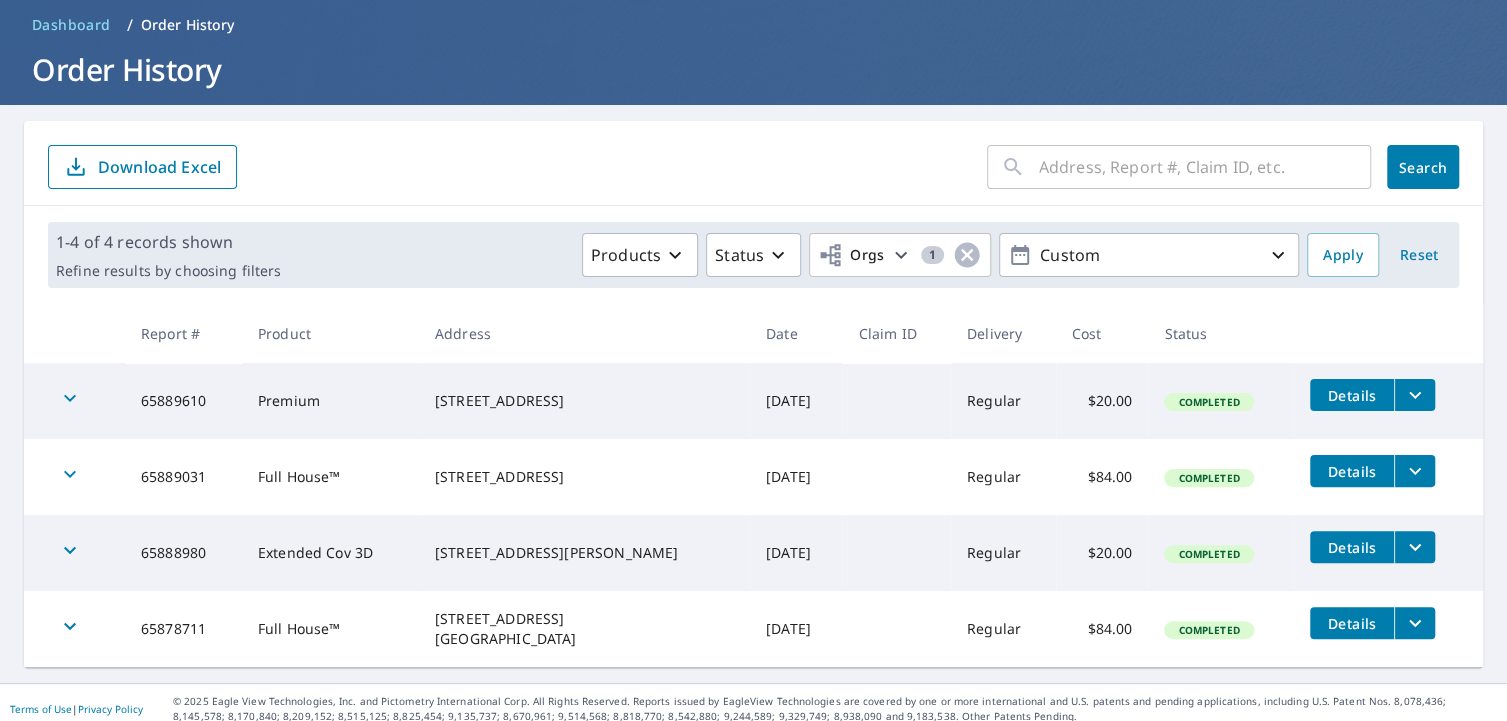 scroll, scrollTop: 91, scrollLeft: 0, axis: vertical 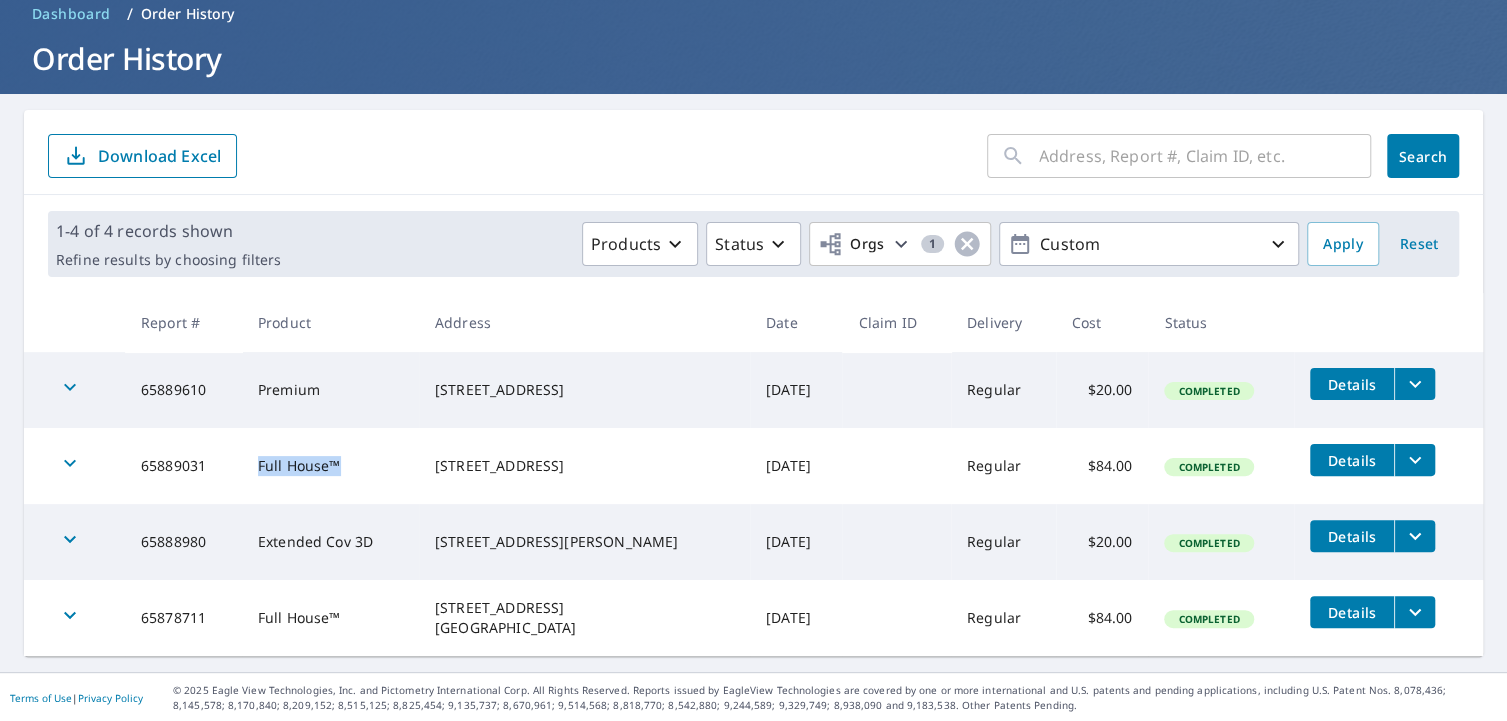 drag, startPoint x: 361, startPoint y: 462, endPoint x: 243, endPoint y: 458, distance: 118.06778 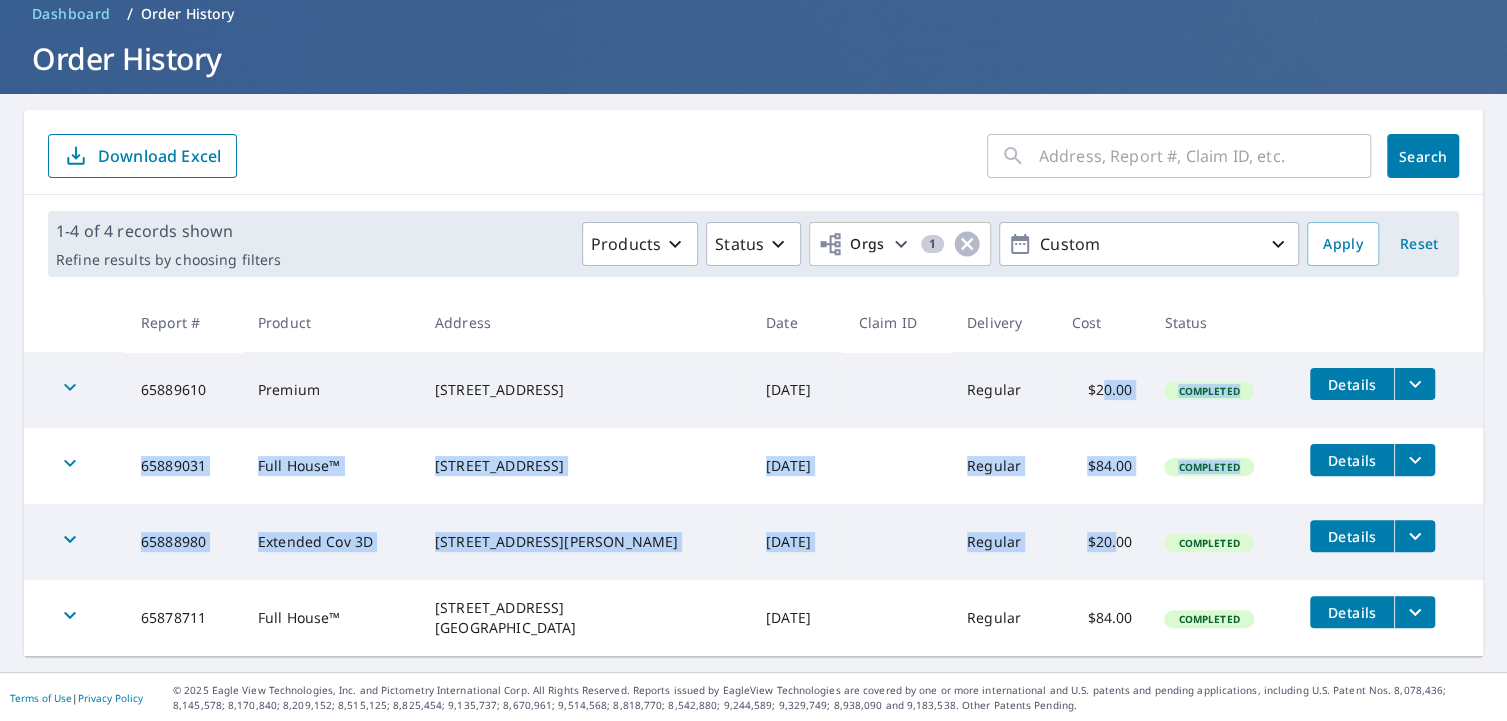 drag, startPoint x: 1069, startPoint y: 382, endPoint x: 1087, endPoint y: 549, distance: 167.96725 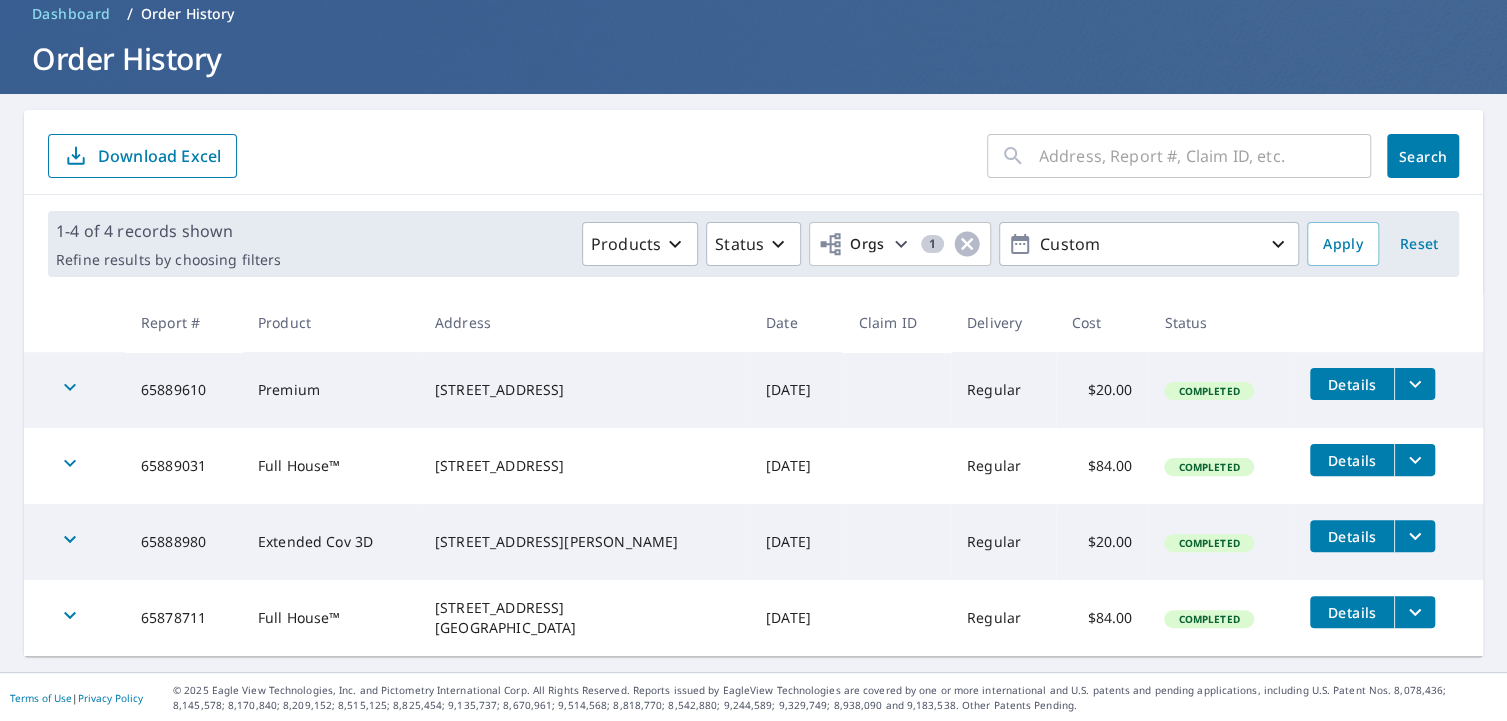 click on "$84.00" at bounding box center [1102, 618] 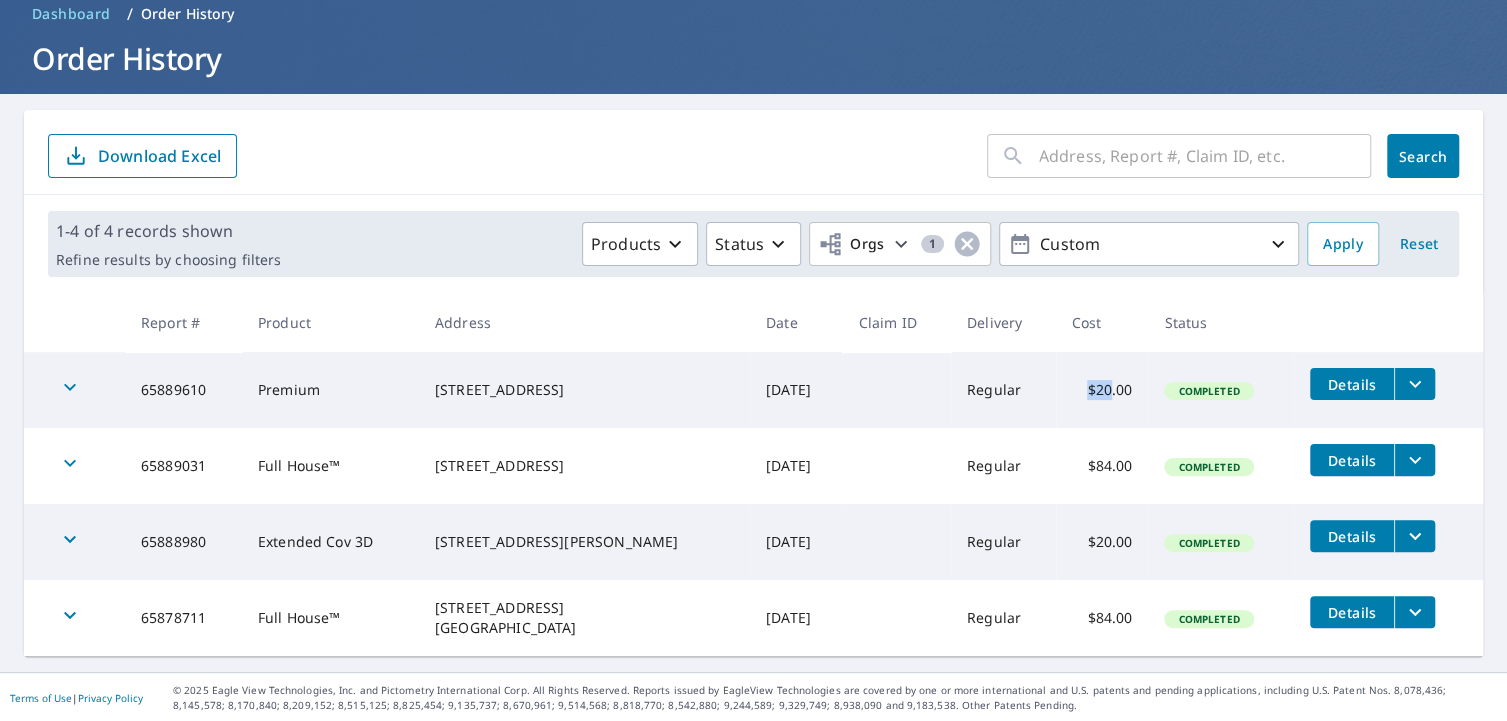 drag, startPoint x: 1077, startPoint y: 389, endPoint x: 466, endPoint y: 415, distance: 611.5529 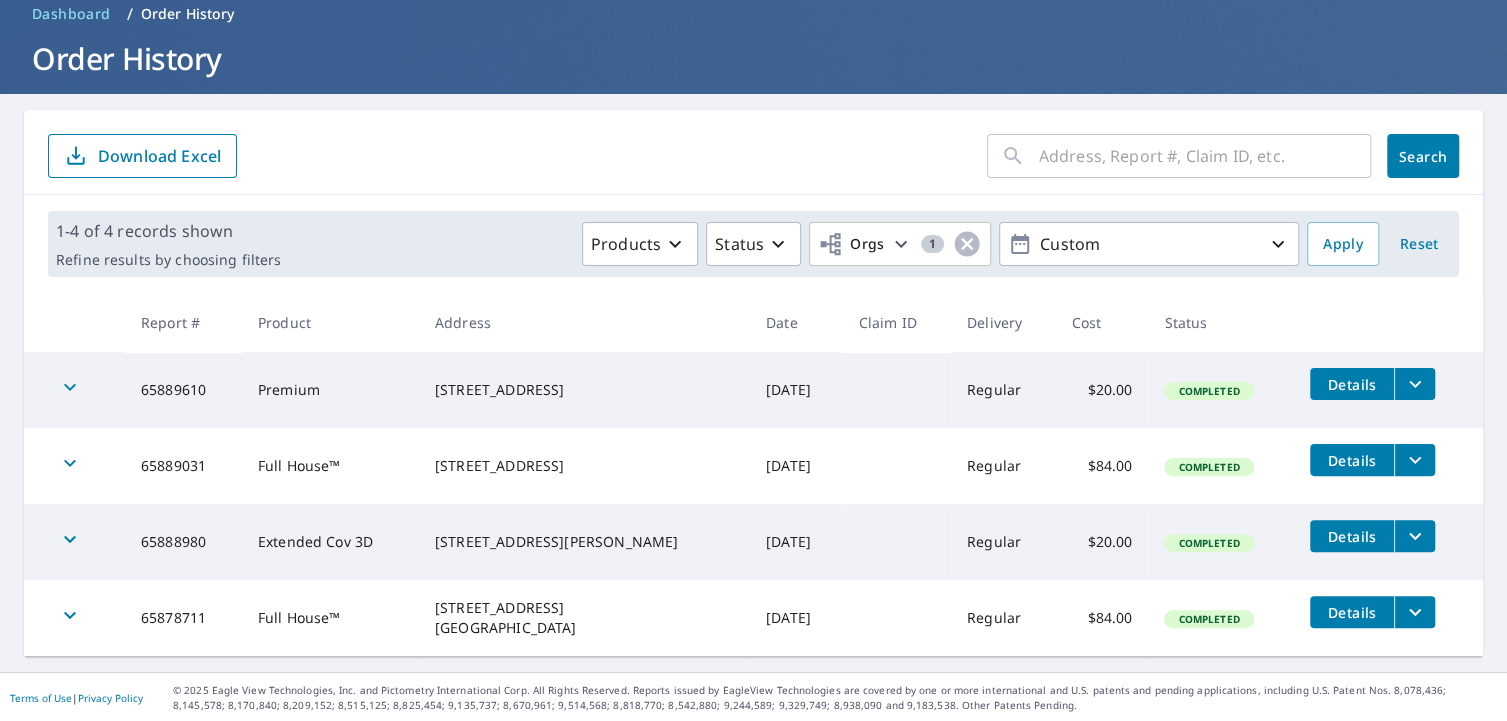 click on "65889610" at bounding box center [183, 390] 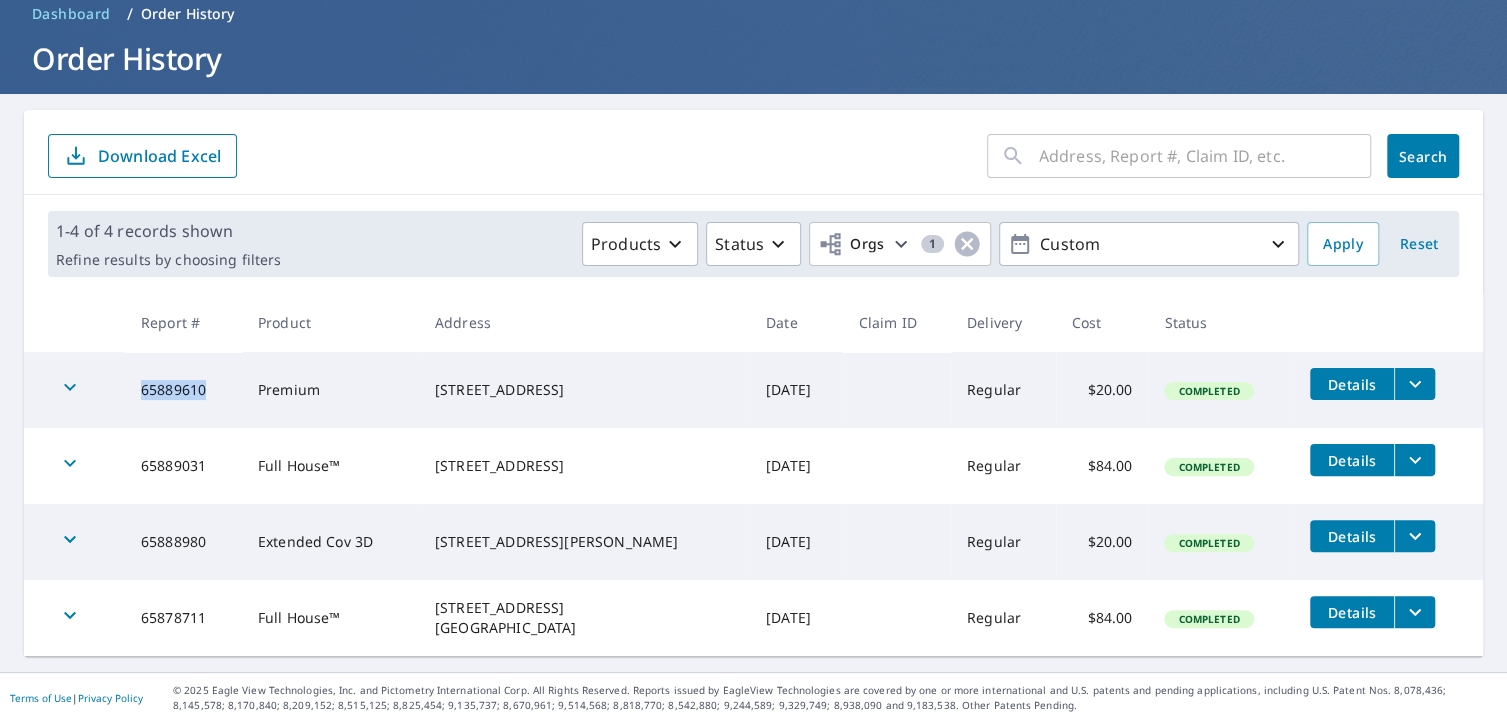 click on "65889610" at bounding box center [183, 390] 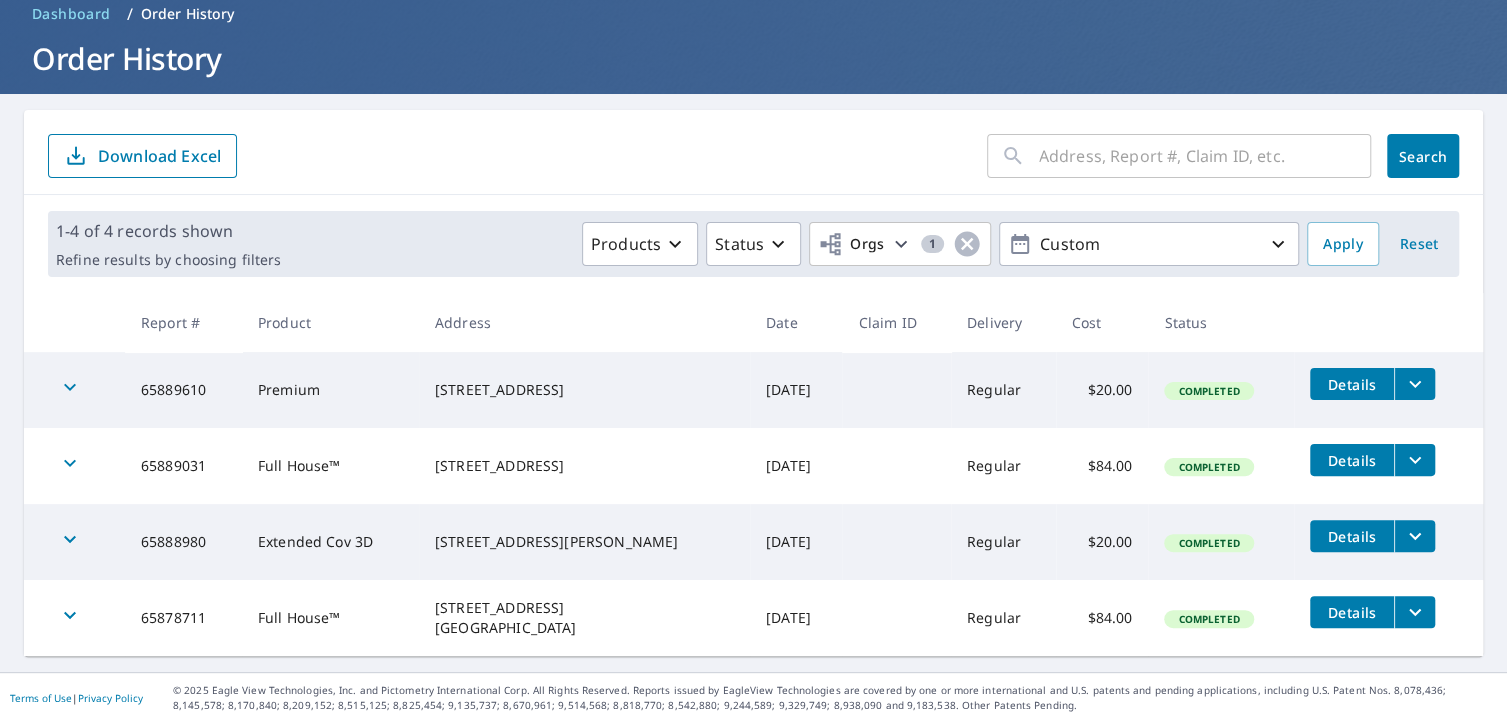 click on "65888980" at bounding box center (183, 542) 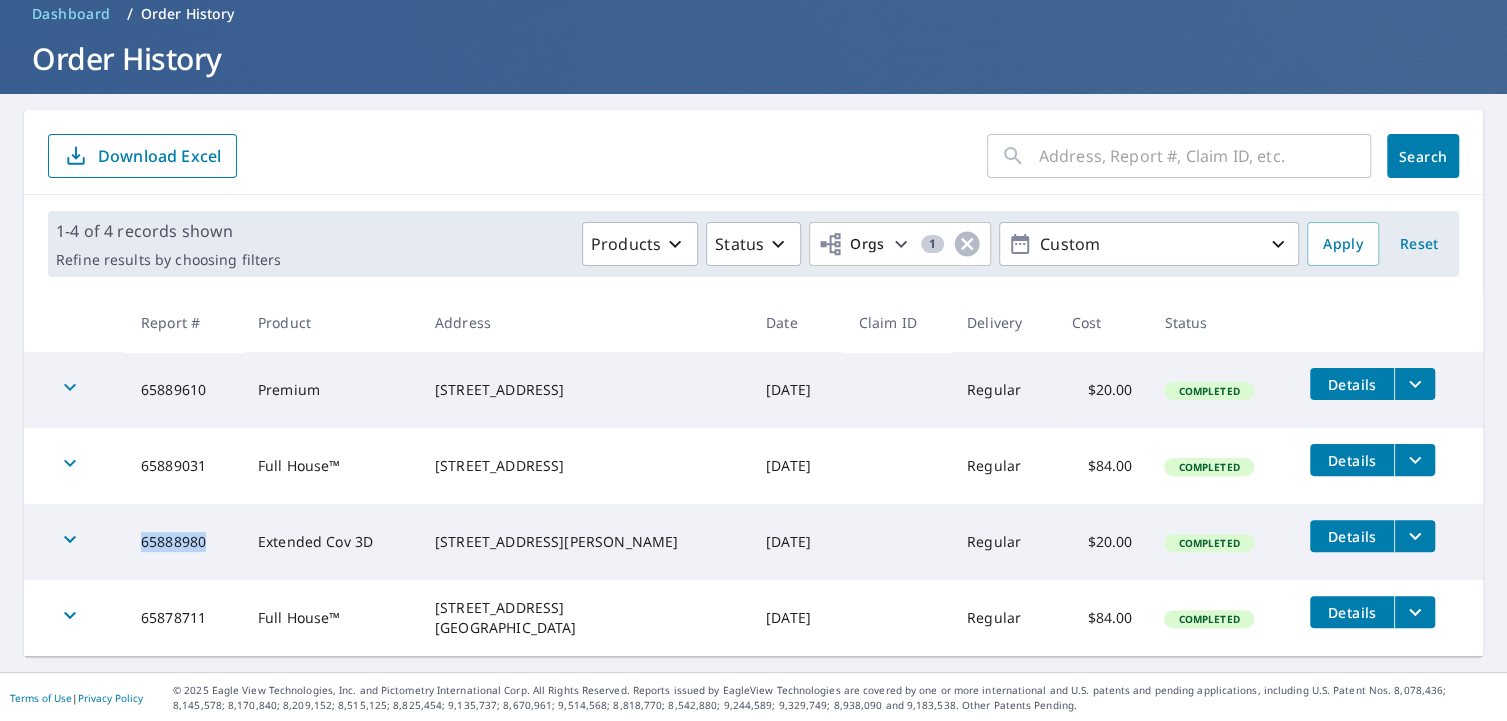click on "65888980" at bounding box center (183, 542) 